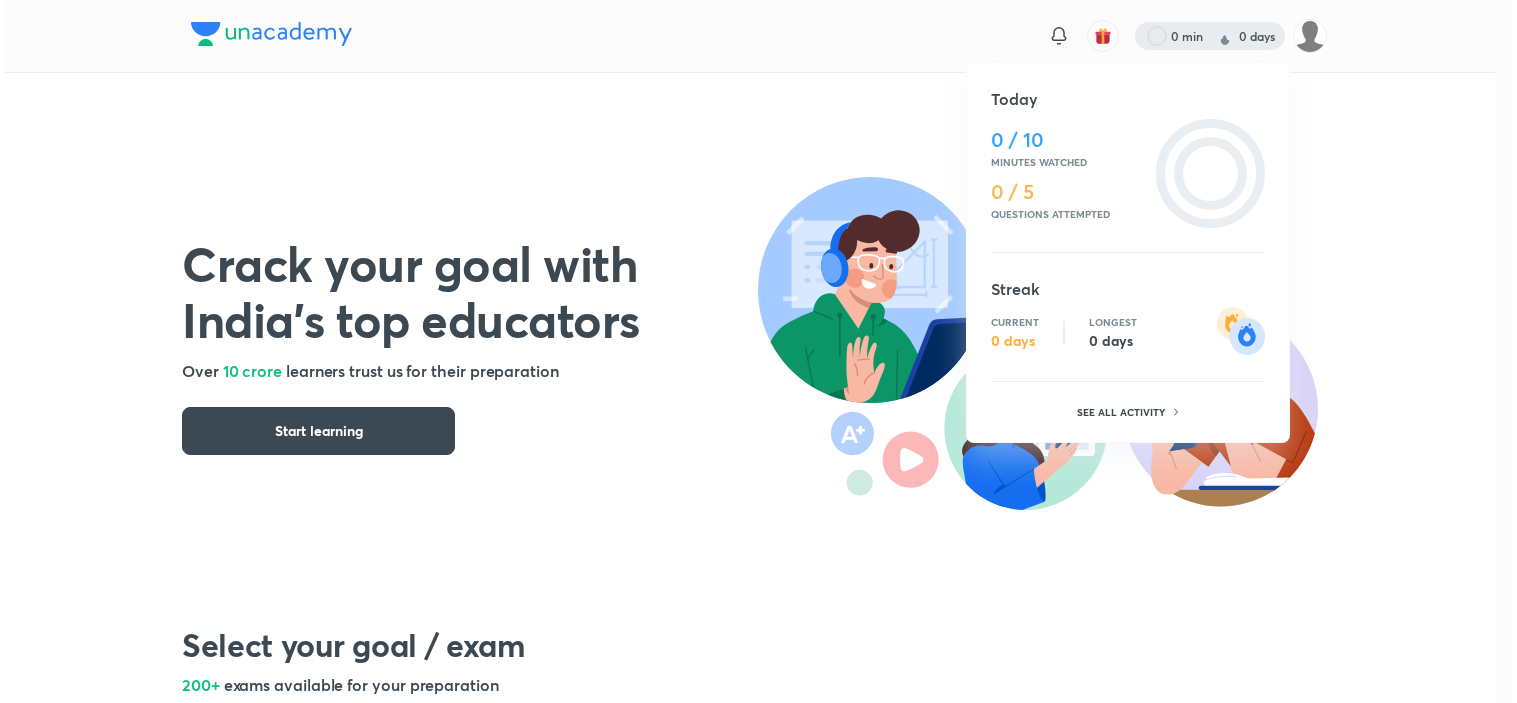 scroll, scrollTop: 0, scrollLeft: 0, axis: both 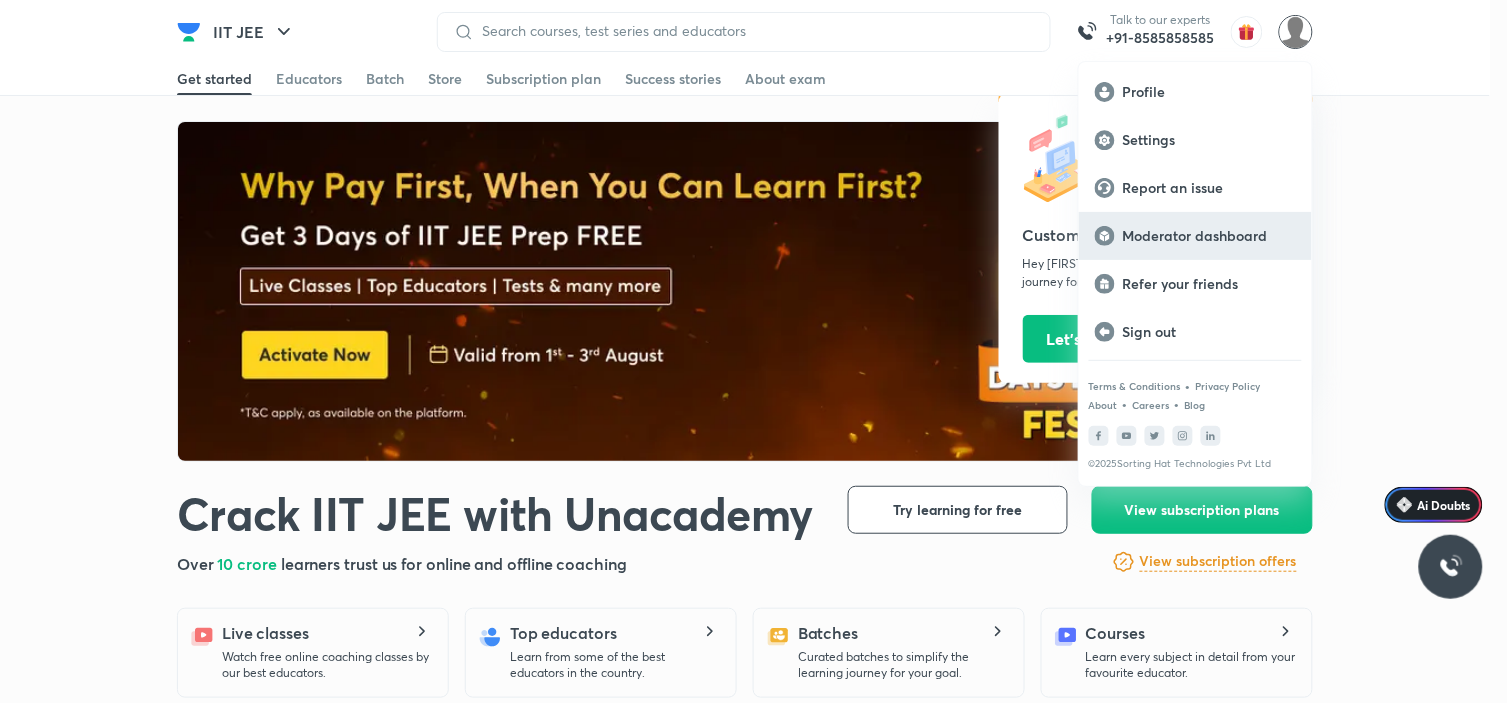 click on "Moderator dashboard" at bounding box center (1209, 236) 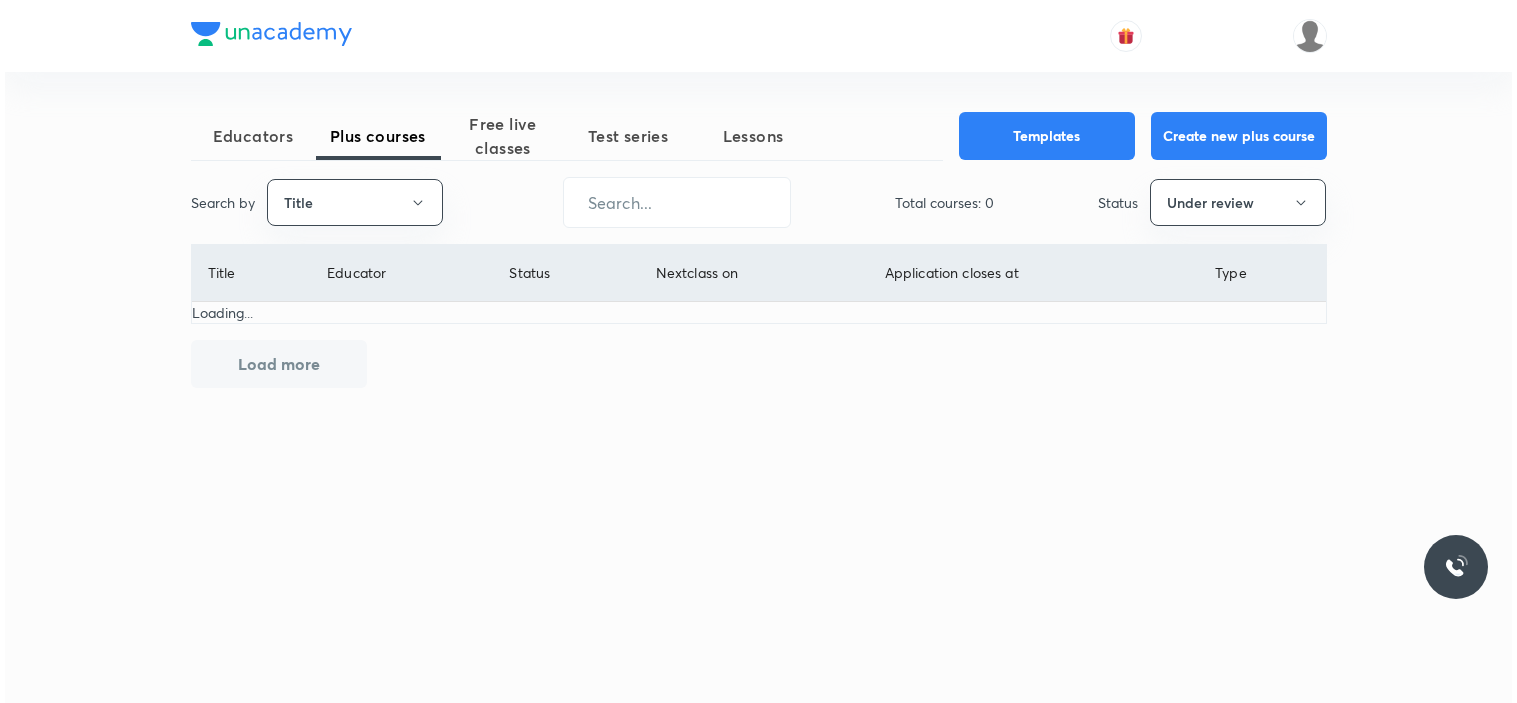 scroll, scrollTop: 0, scrollLeft: 0, axis: both 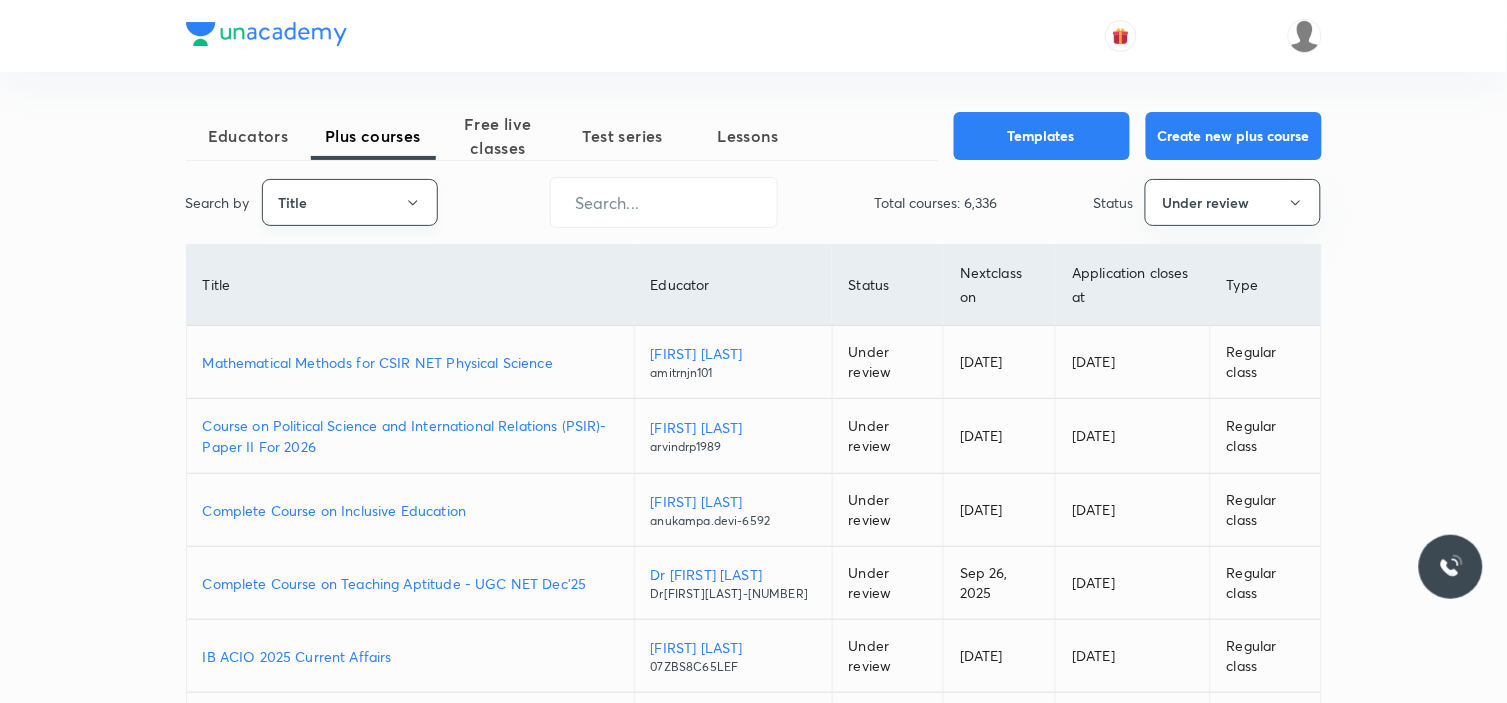 click on "Title" at bounding box center (350, 202) 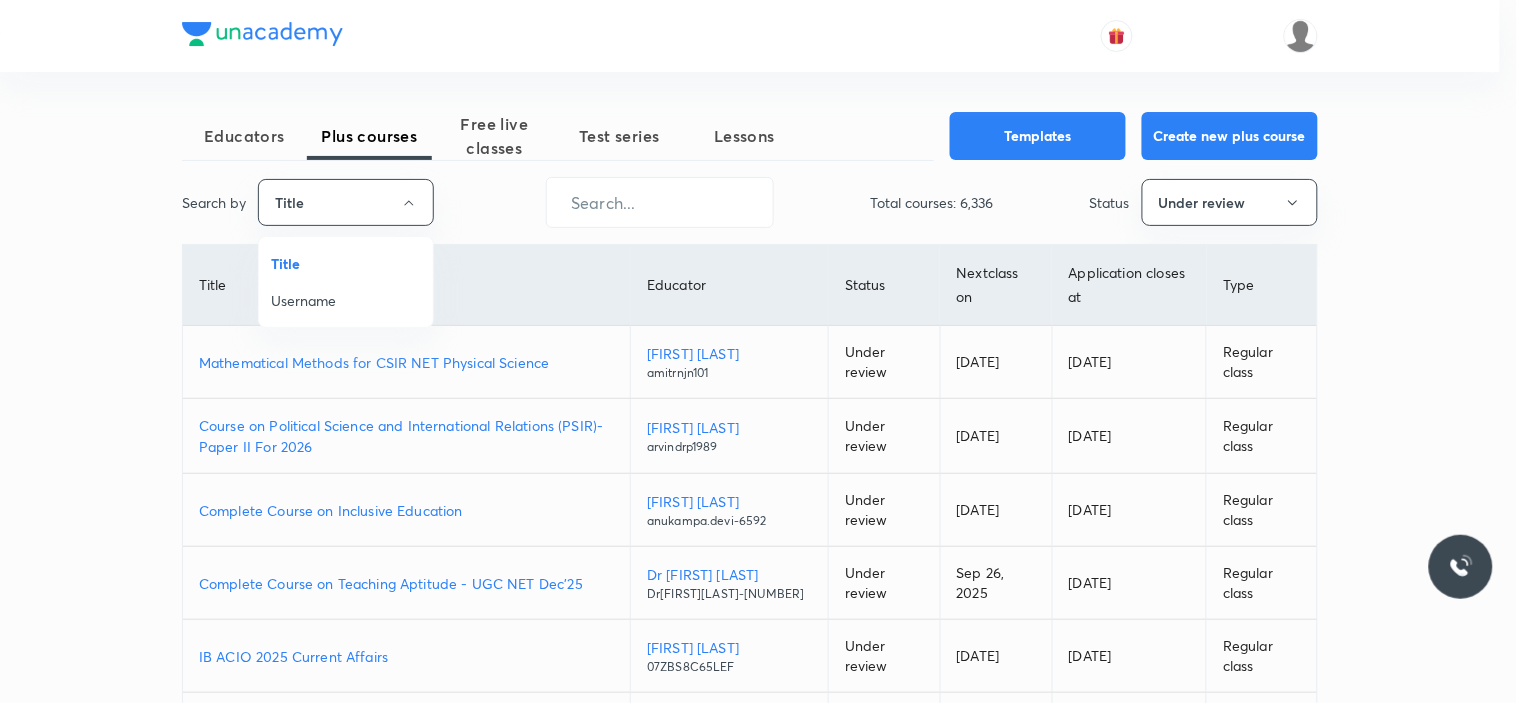 click on "Username" at bounding box center (346, 300) 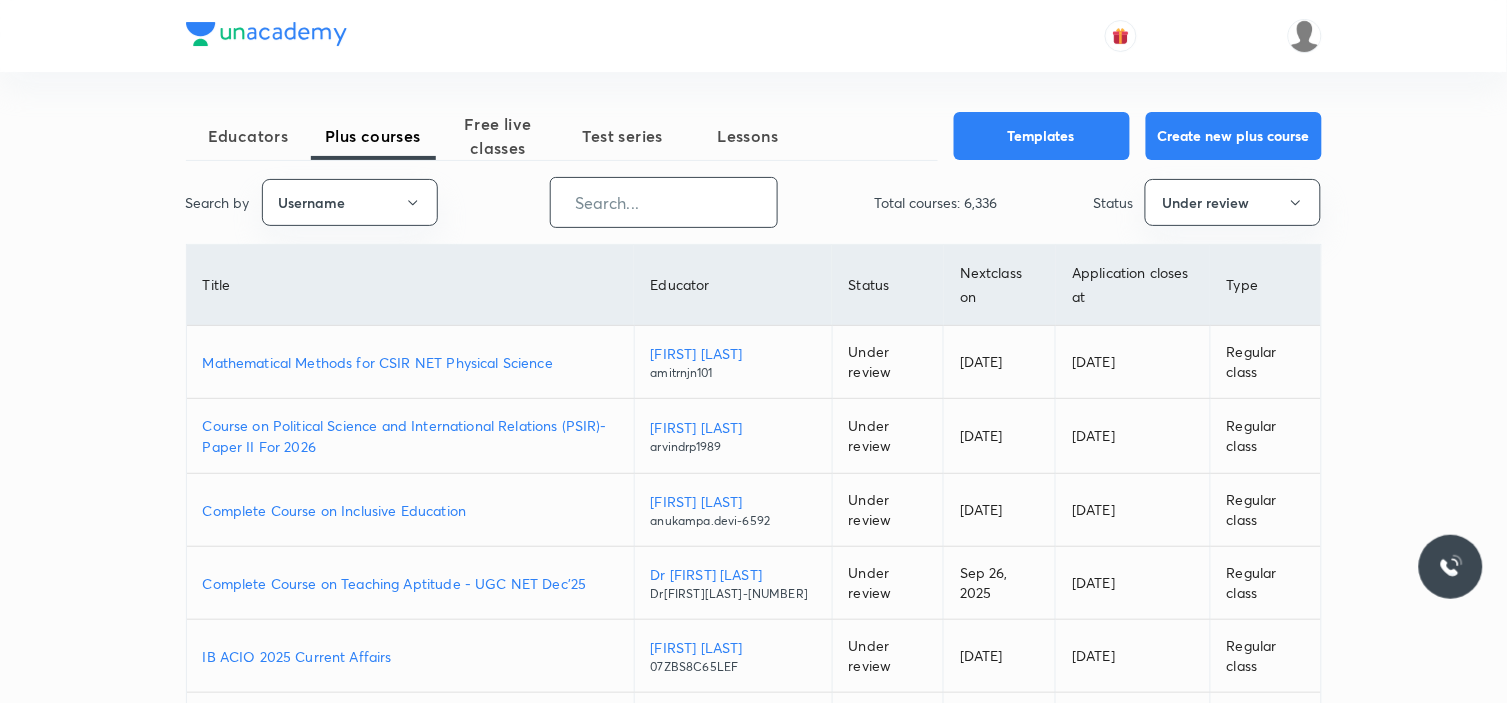 click at bounding box center [664, 202] 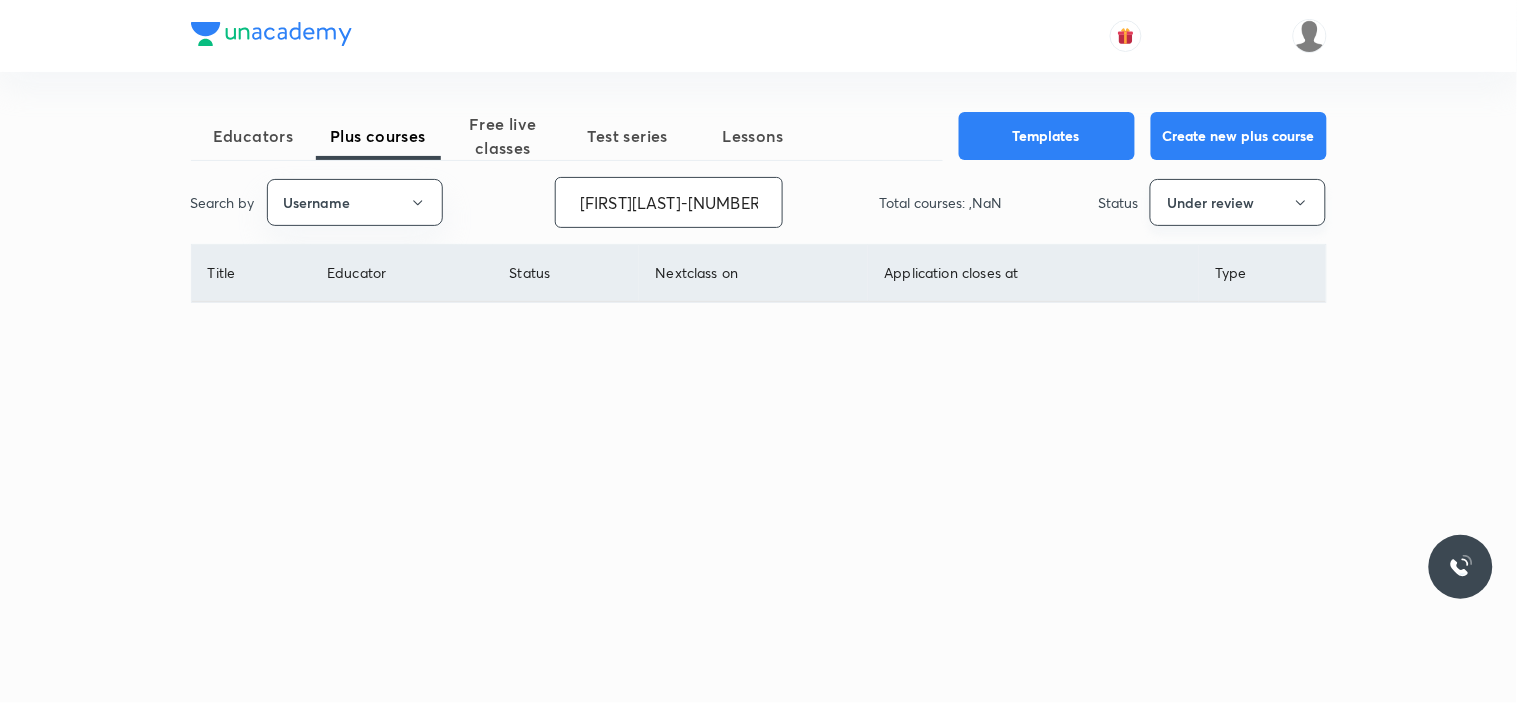 type on "himanshujain41-6416" 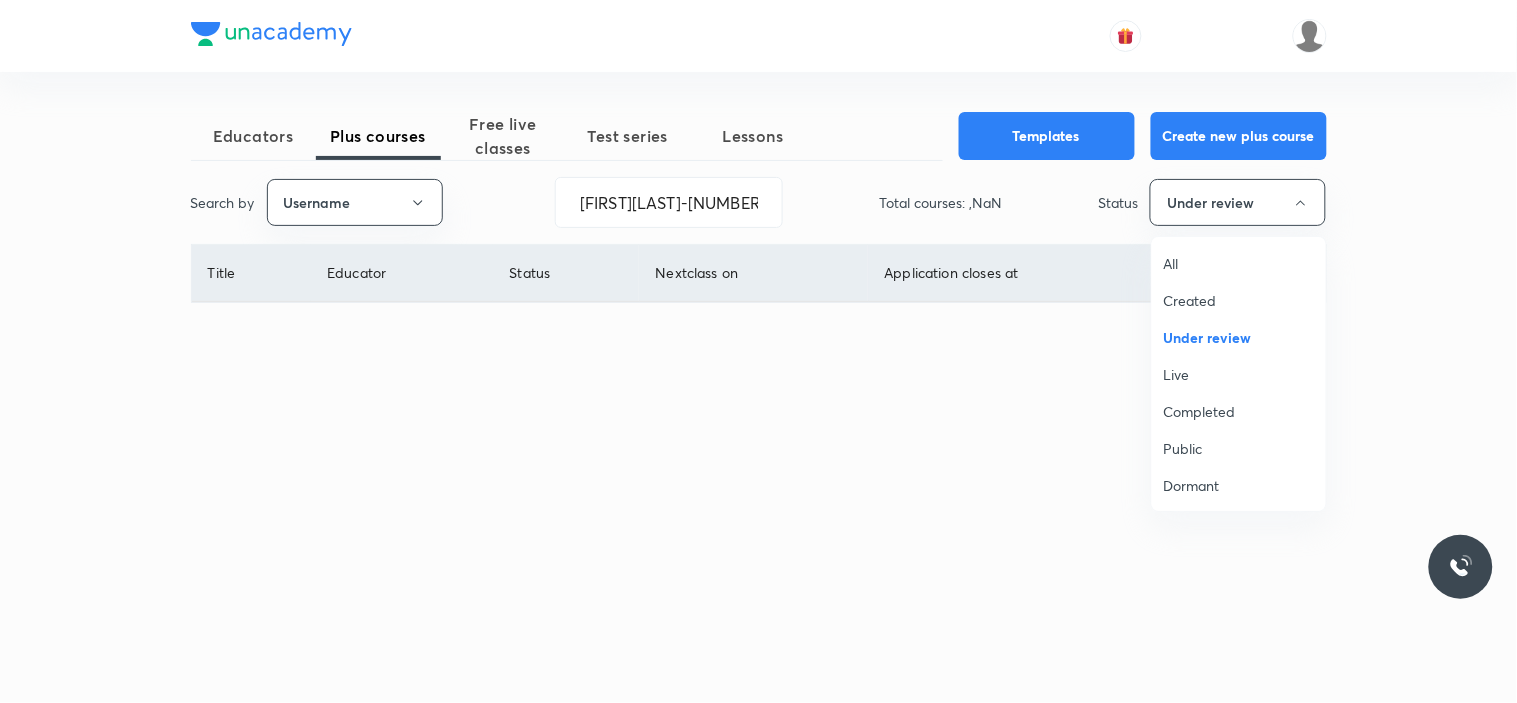click on "All" at bounding box center (1239, 263) 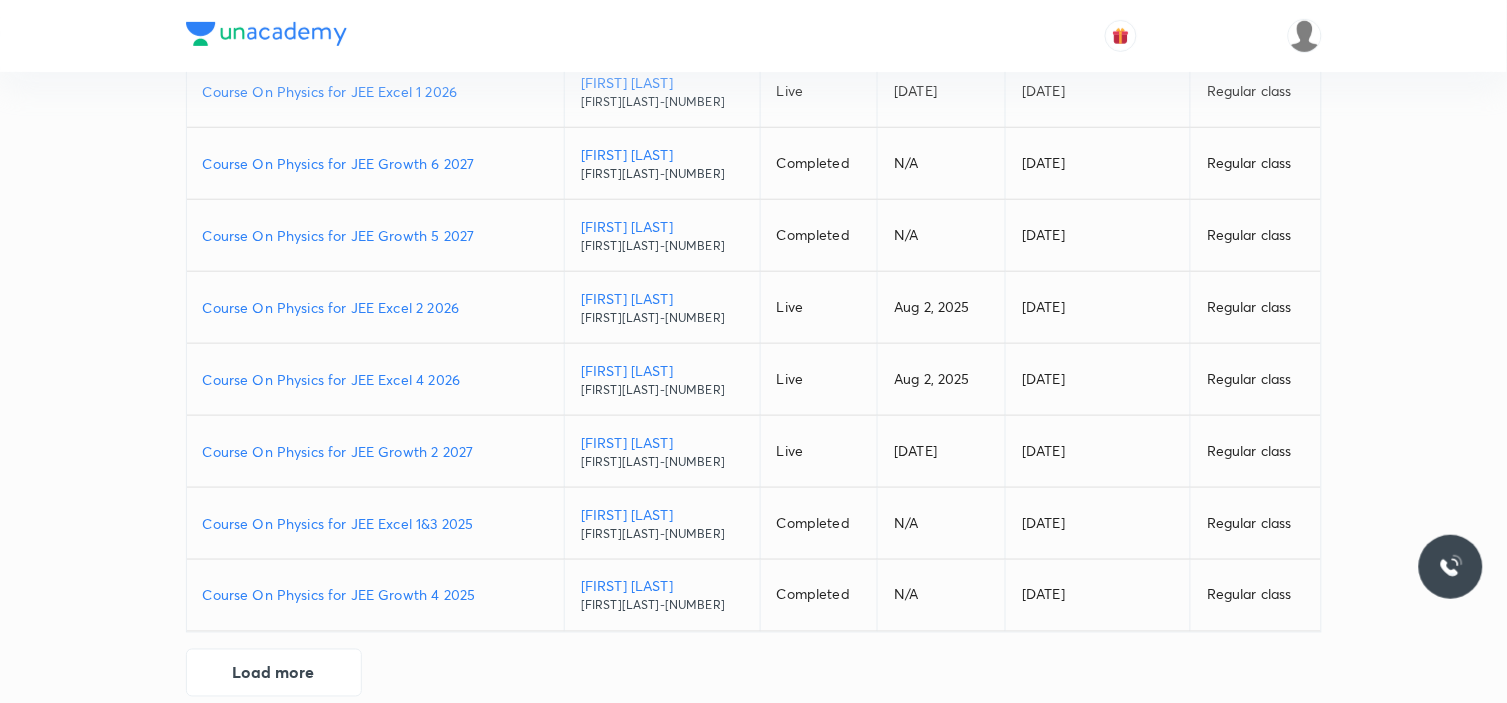 scroll, scrollTop: 421, scrollLeft: 0, axis: vertical 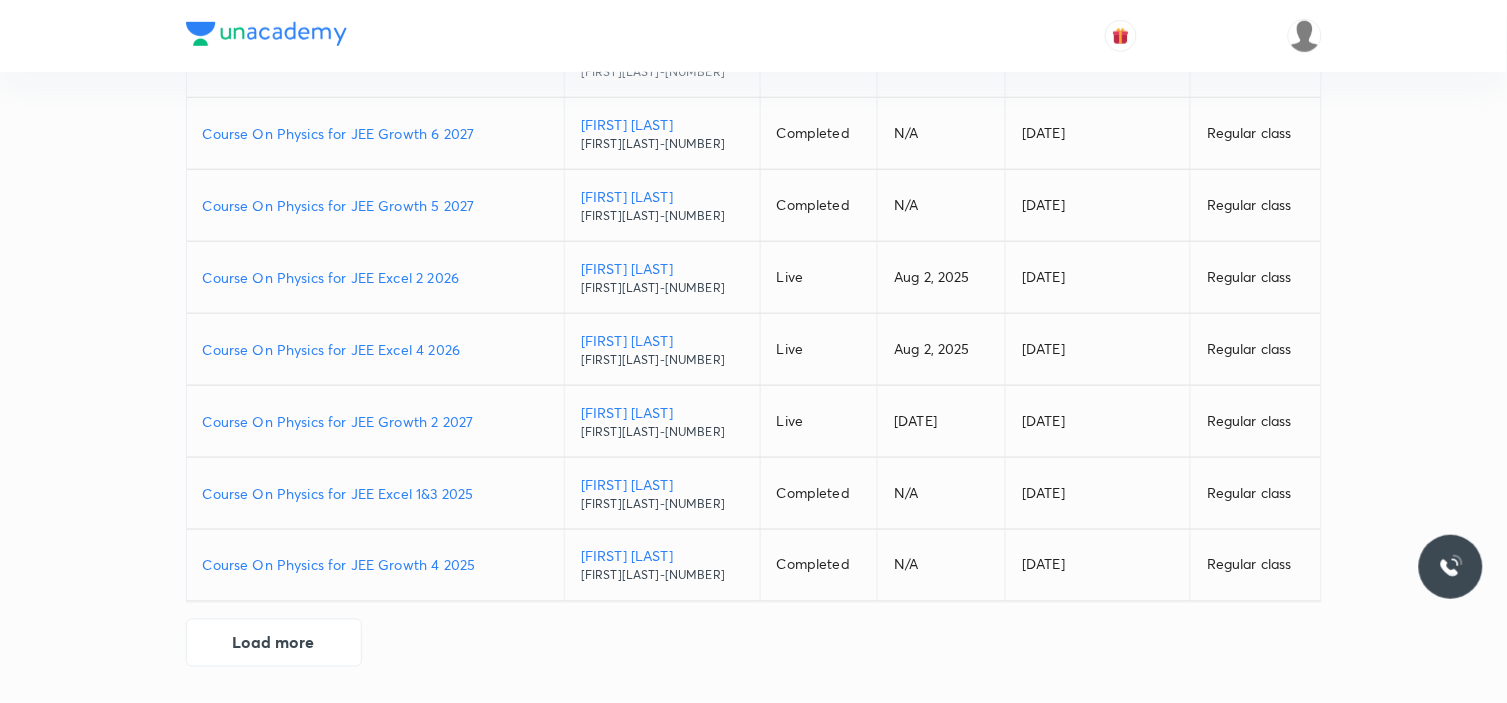 click on "Course On Physics for JEE Growth 2 2027" at bounding box center (375, 421) 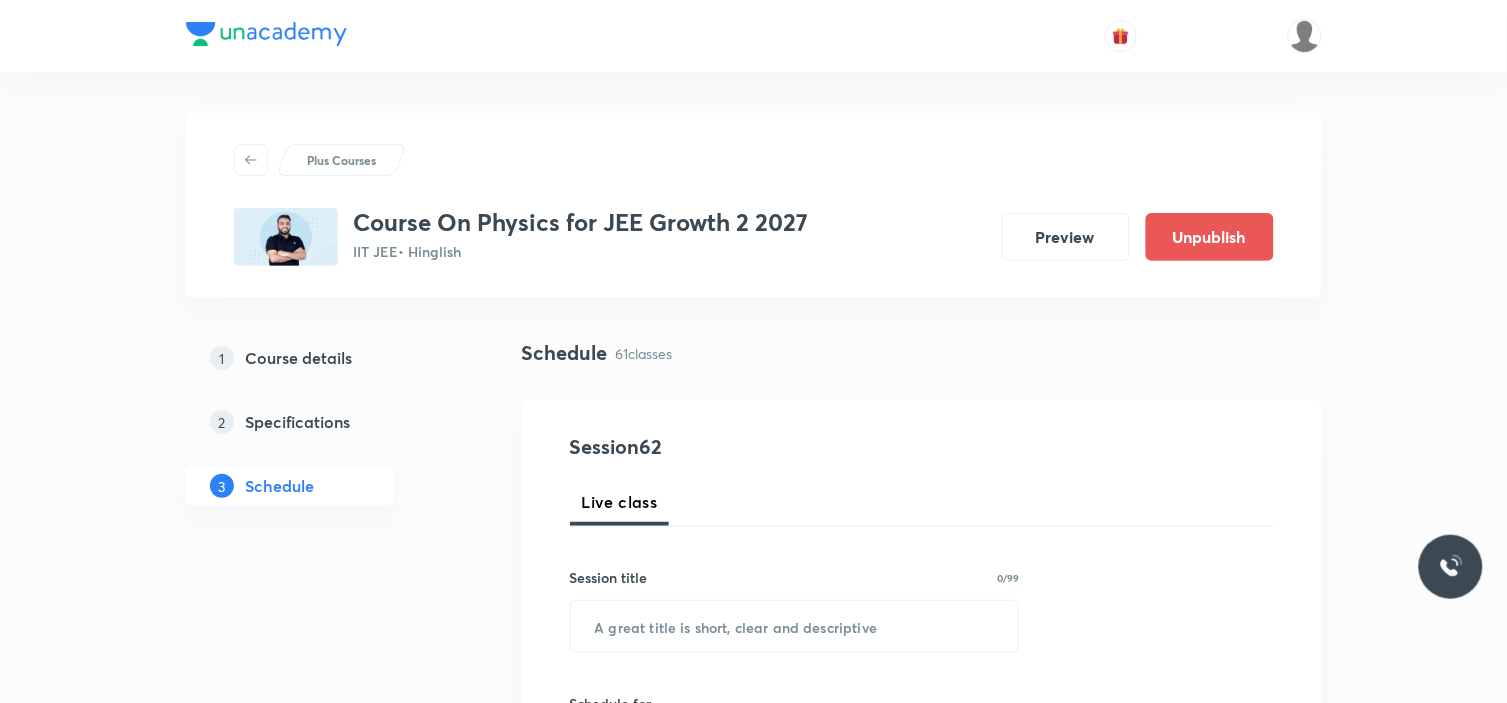 scroll, scrollTop: 555, scrollLeft: 0, axis: vertical 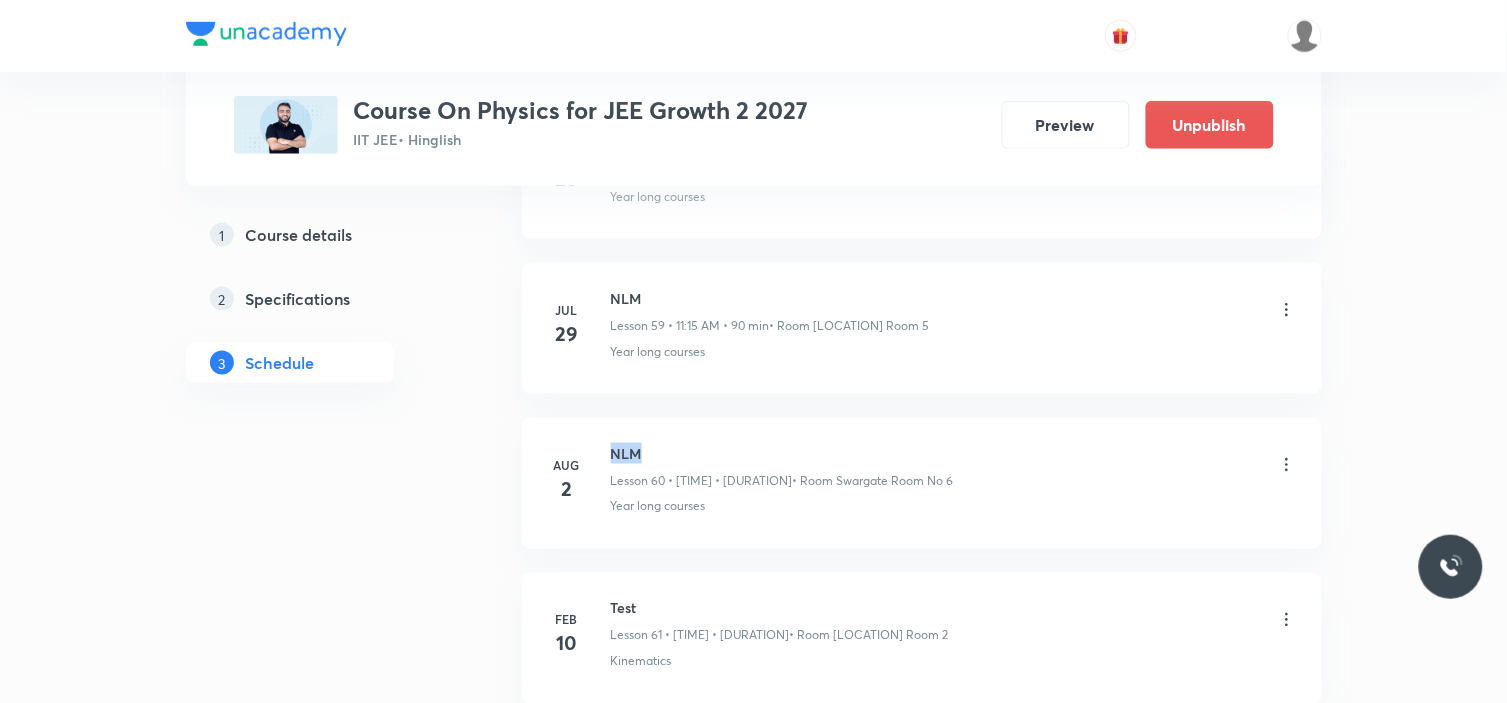 drag, startPoint x: 672, startPoint y: 474, endPoint x: 608, endPoint y: 461, distance: 65.30697 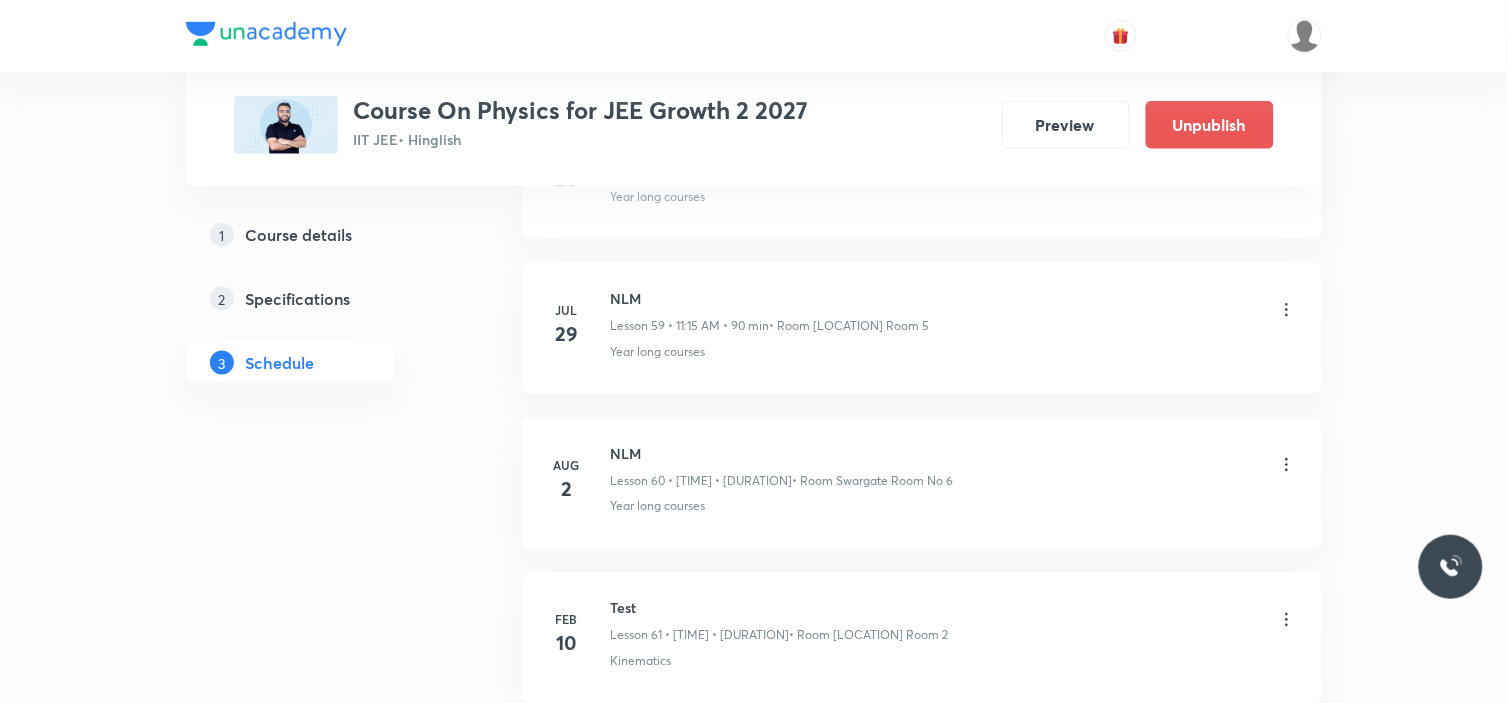 click 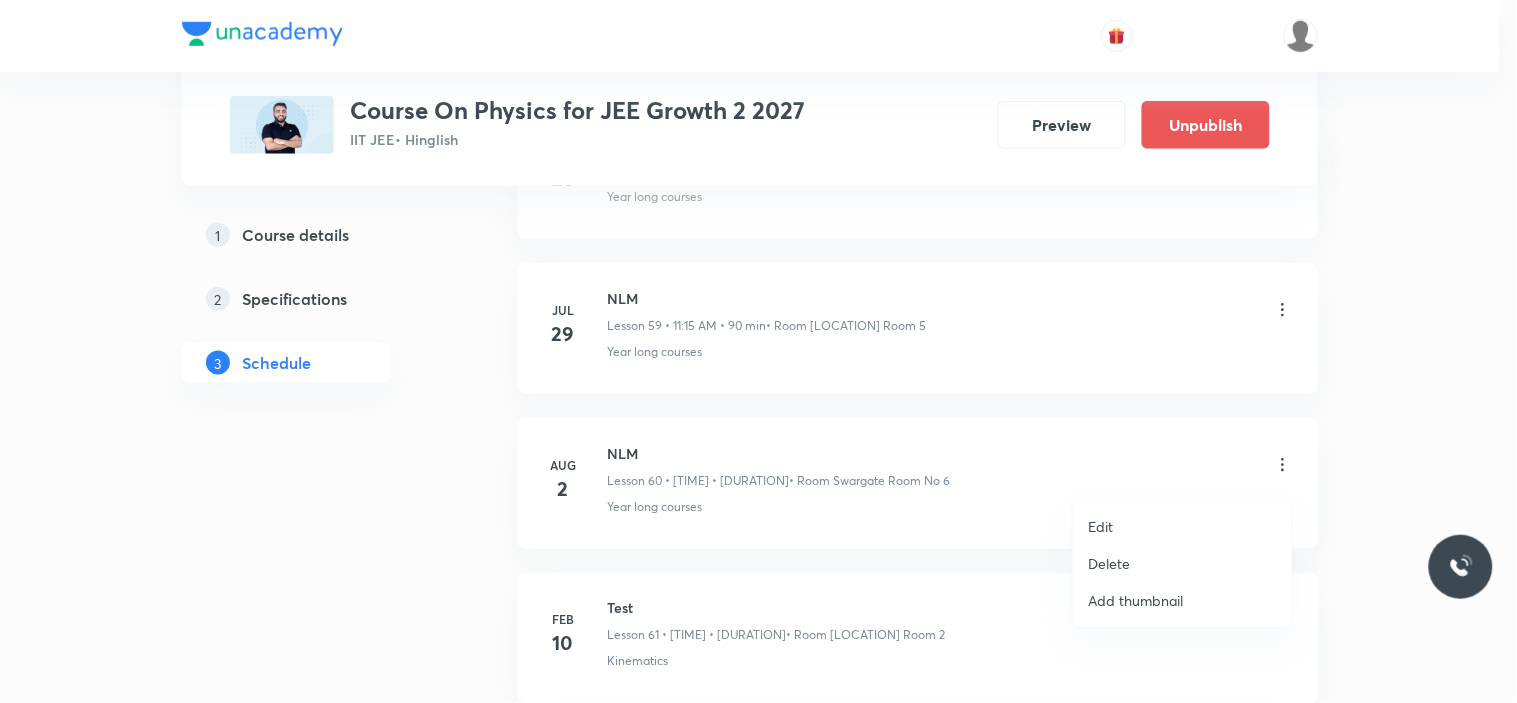 click on "Delete" at bounding box center [1110, 563] 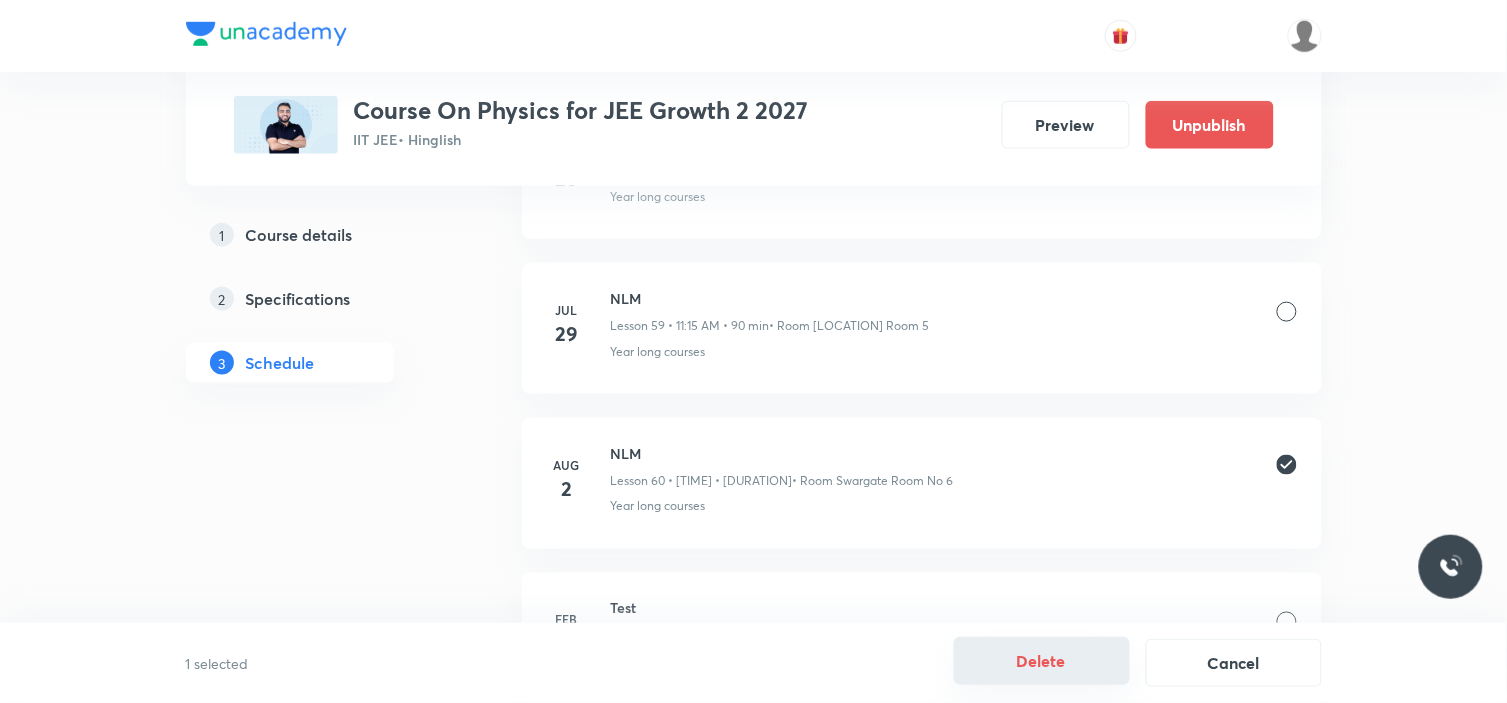 click on "Delete" at bounding box center (1042, 661) 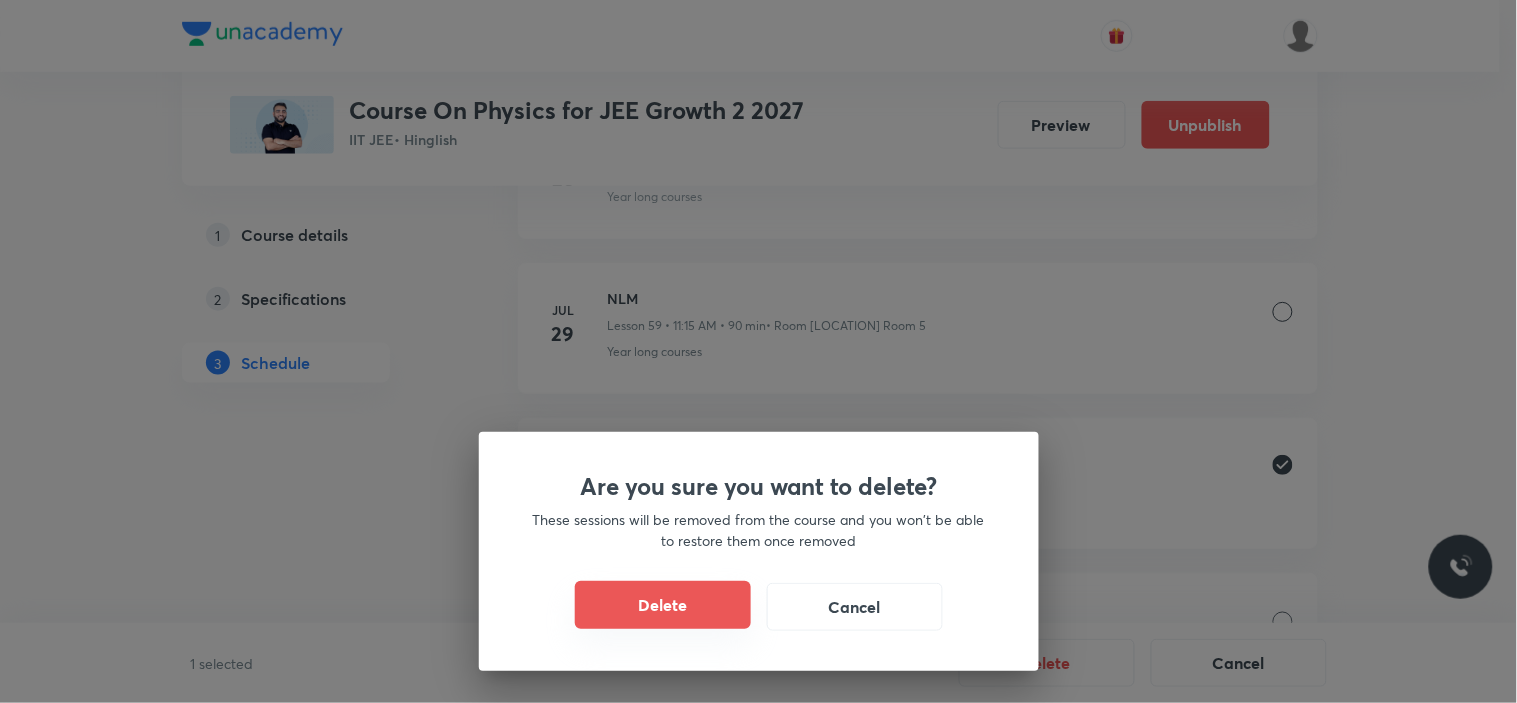 click on "Delete" at bounding box center [663, 605] 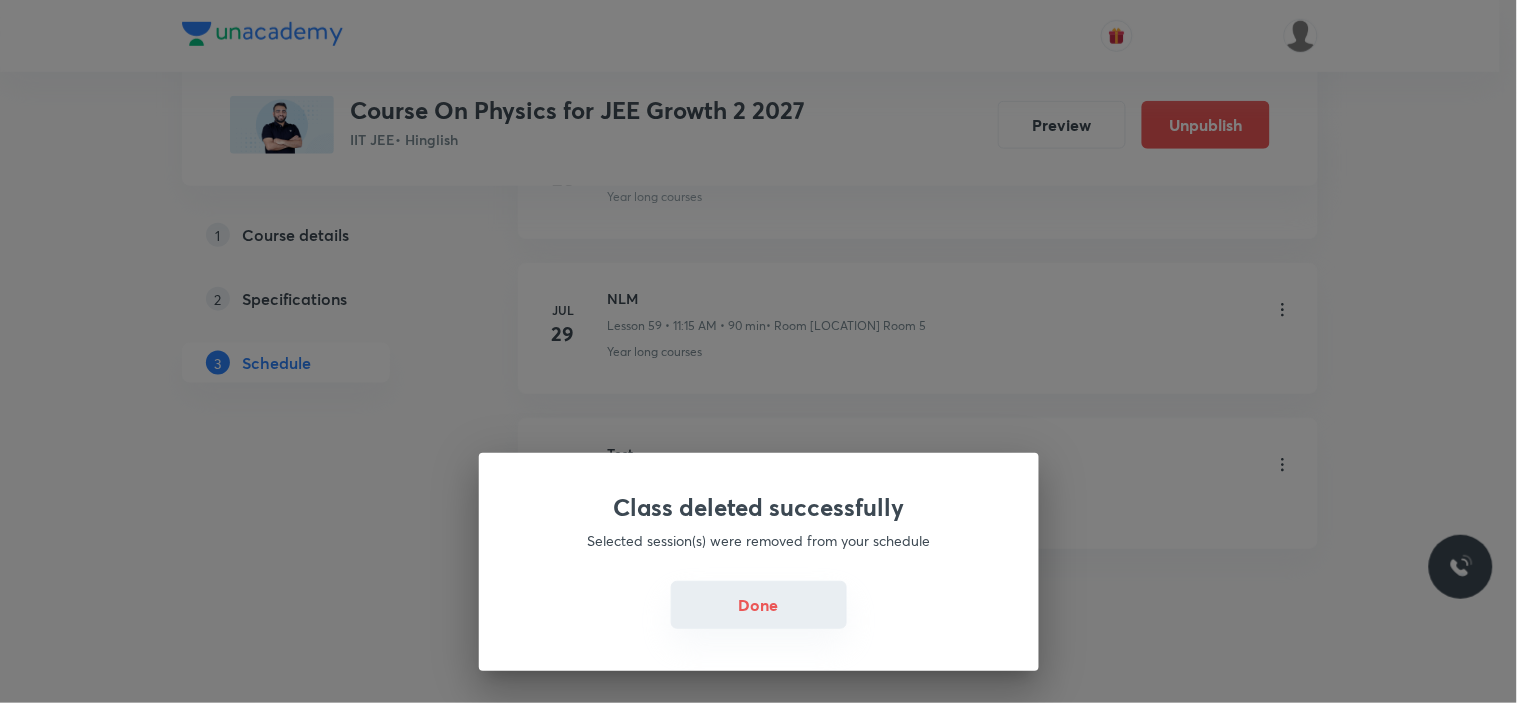 click on "Done" at bounding box center [759, 605] 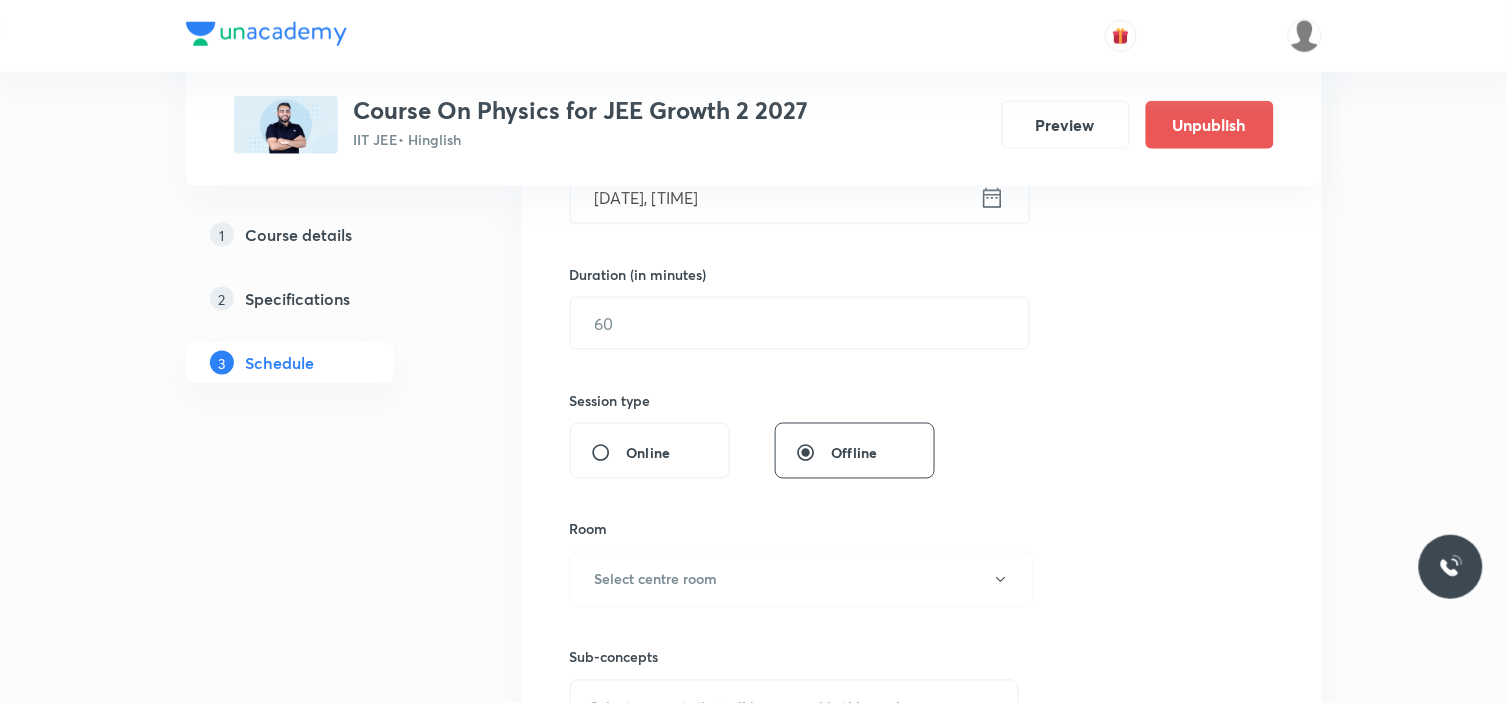 scroll, scrollTop: 333, scrollLeft: 0, axis: vertical 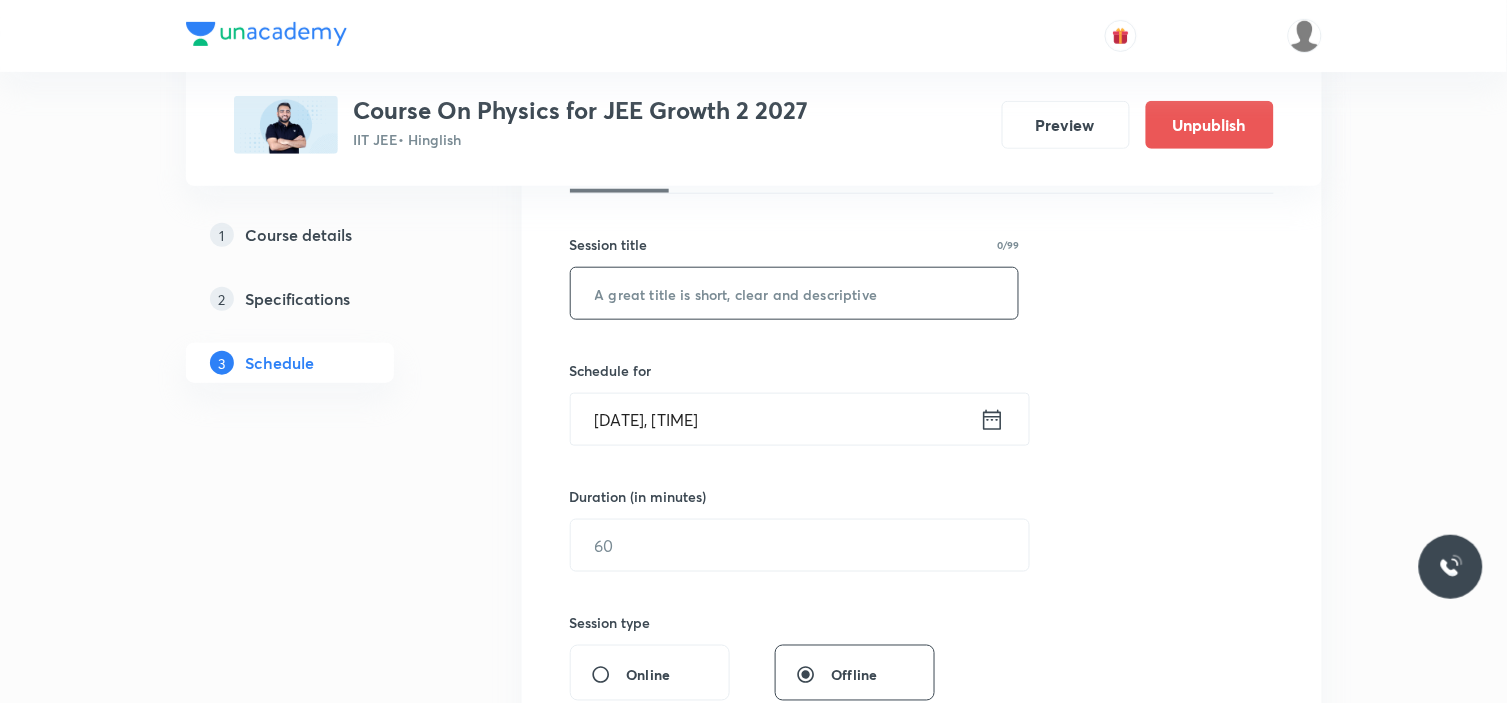 click at bounding box center (795, 293) 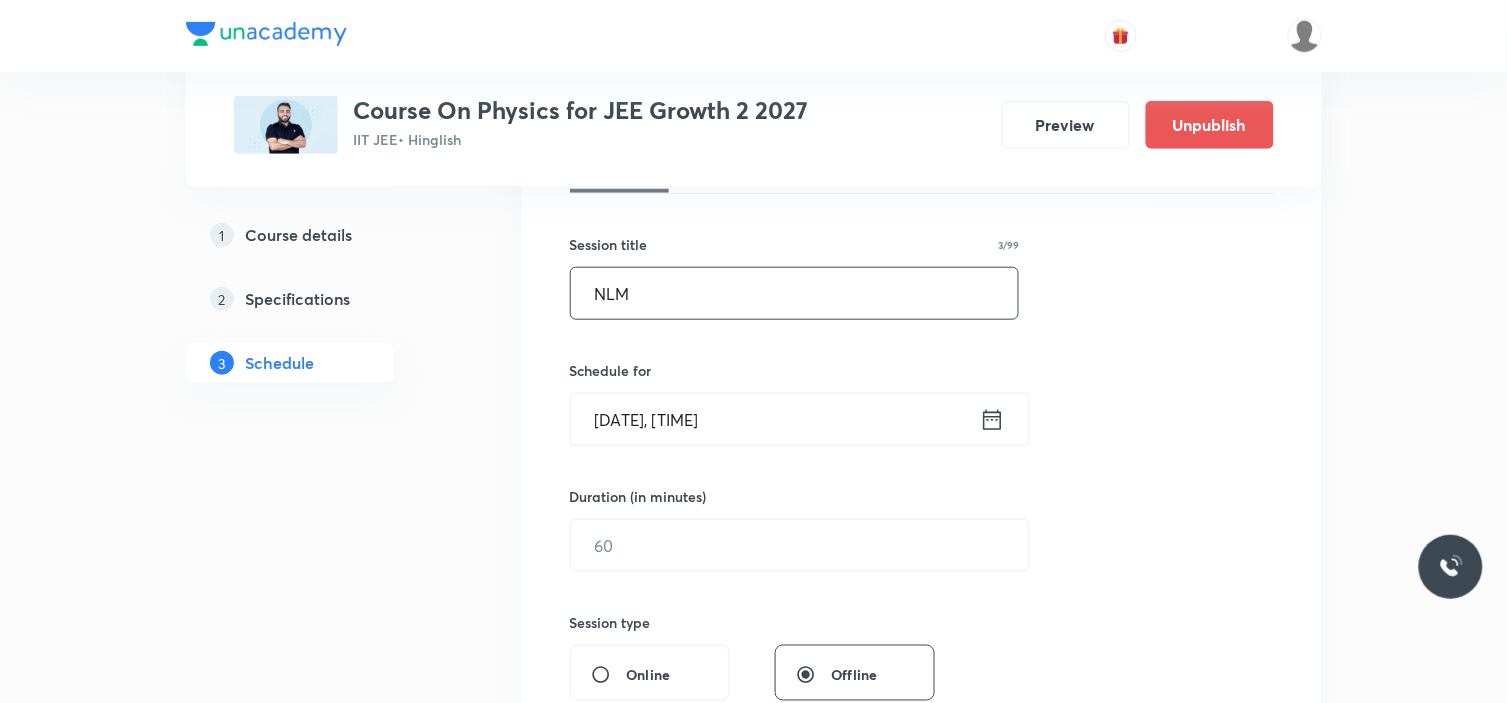 type on "NLM" 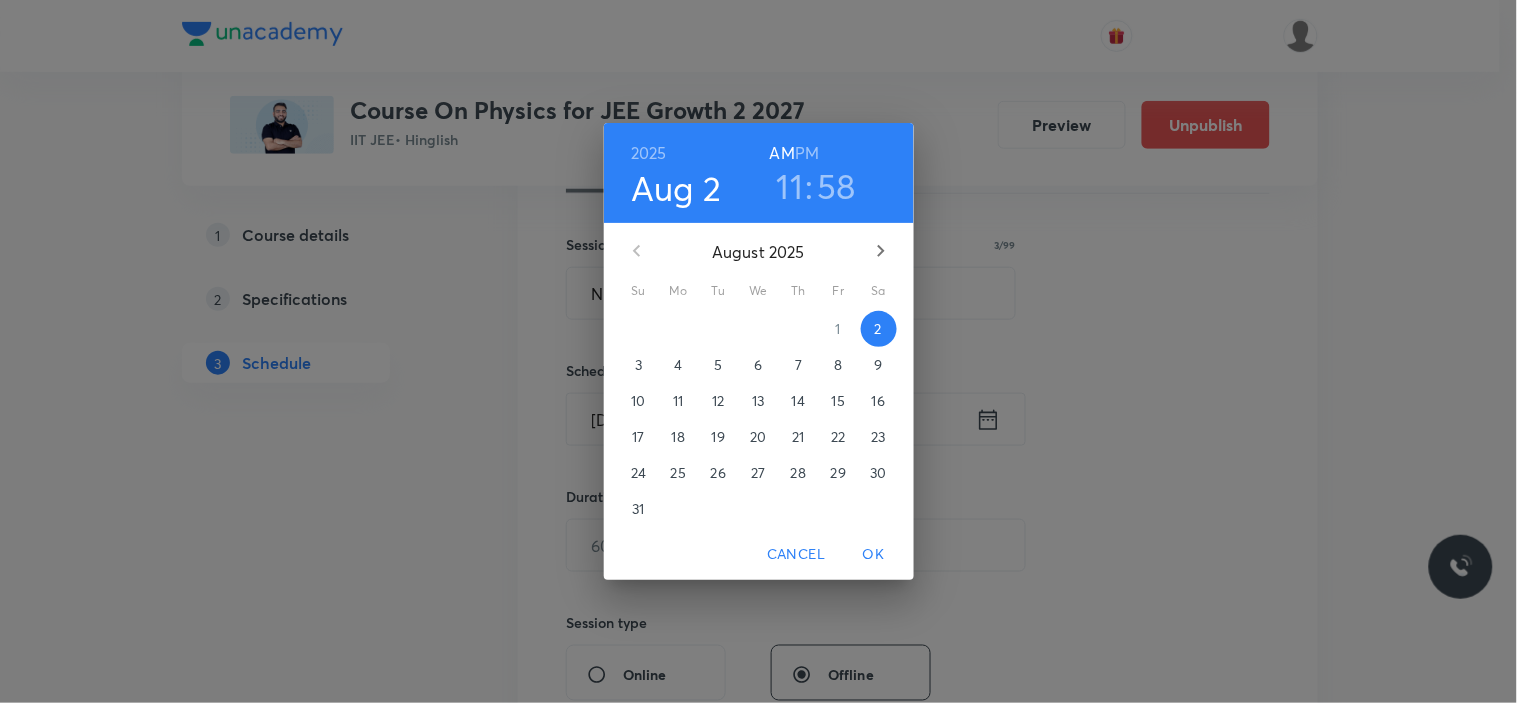 click on "11" at bounding box center [790, 186] 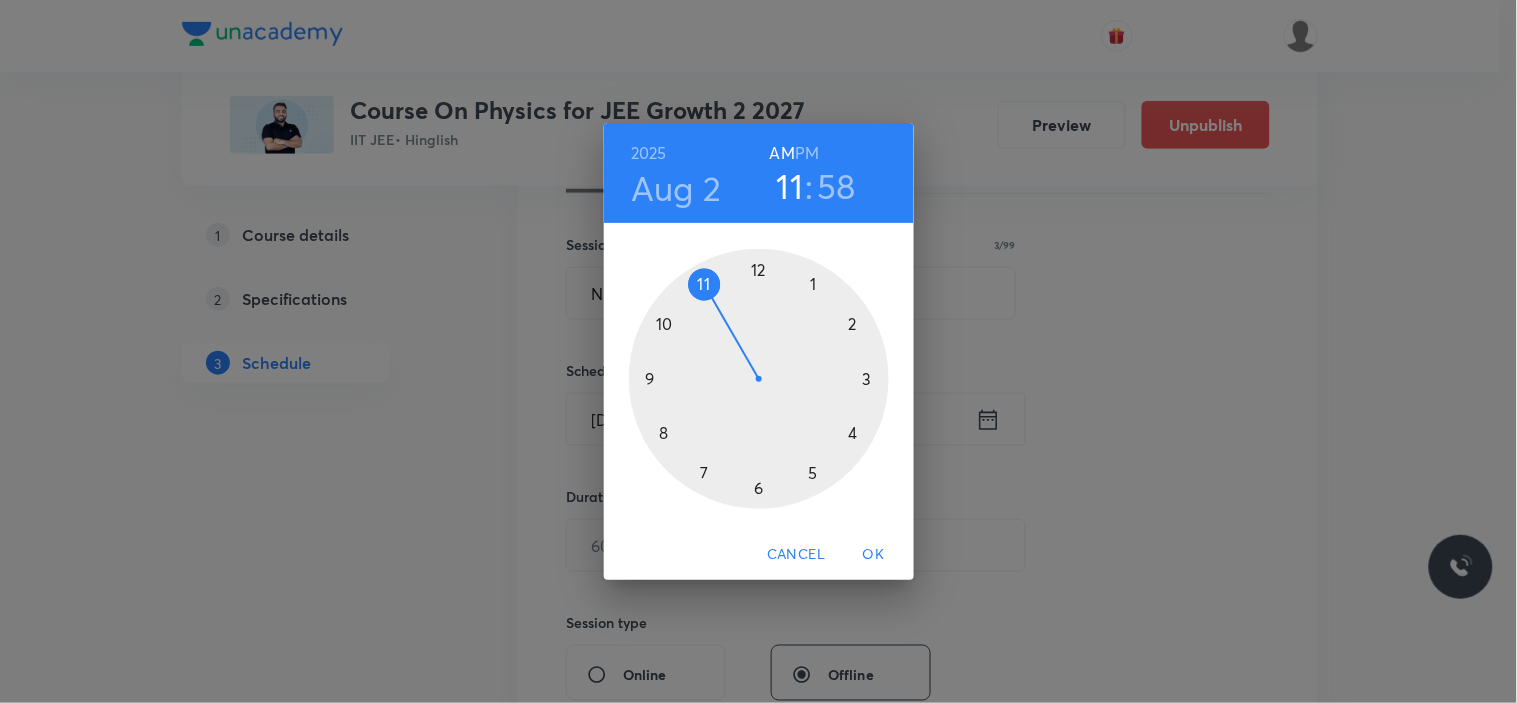 click at bounding box center (759, 379) 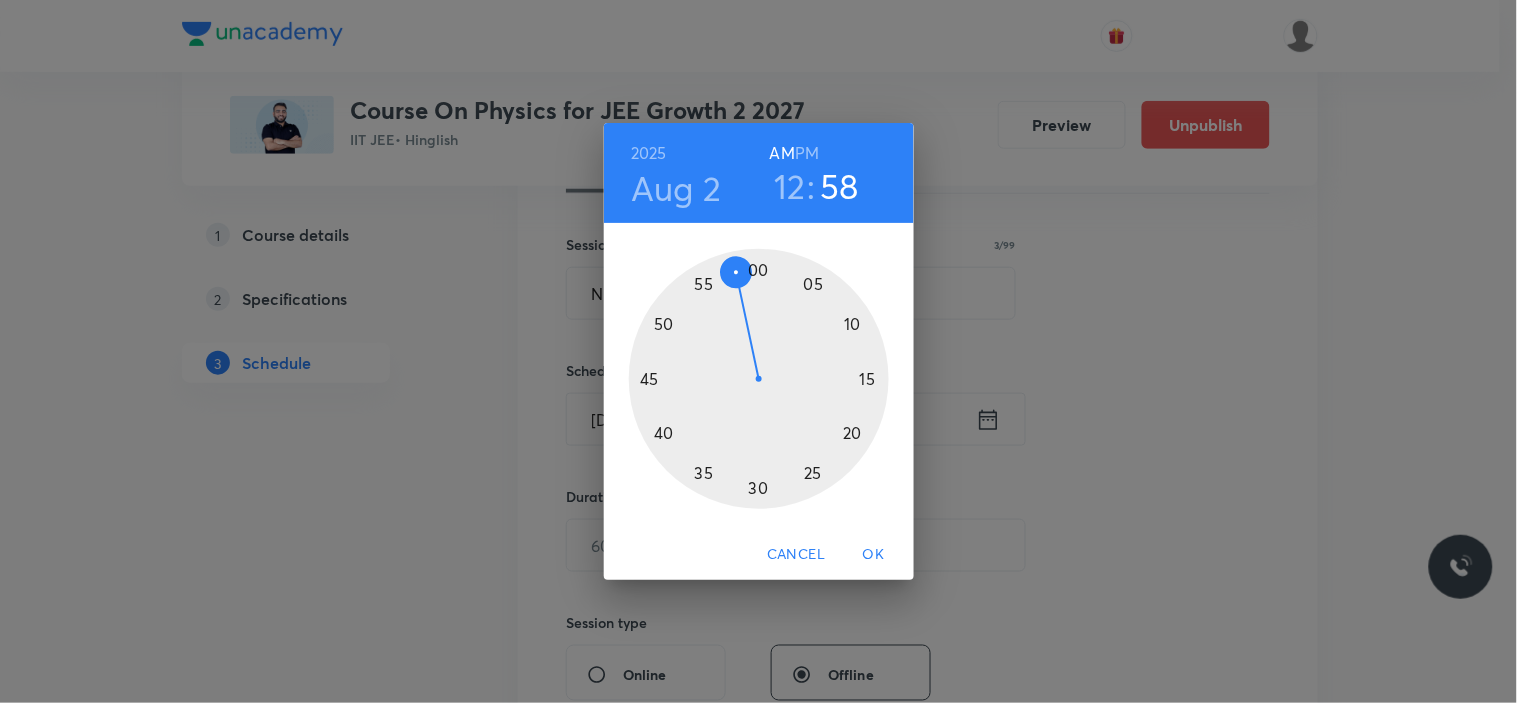 click on "58" at bounding box center [839, 186] 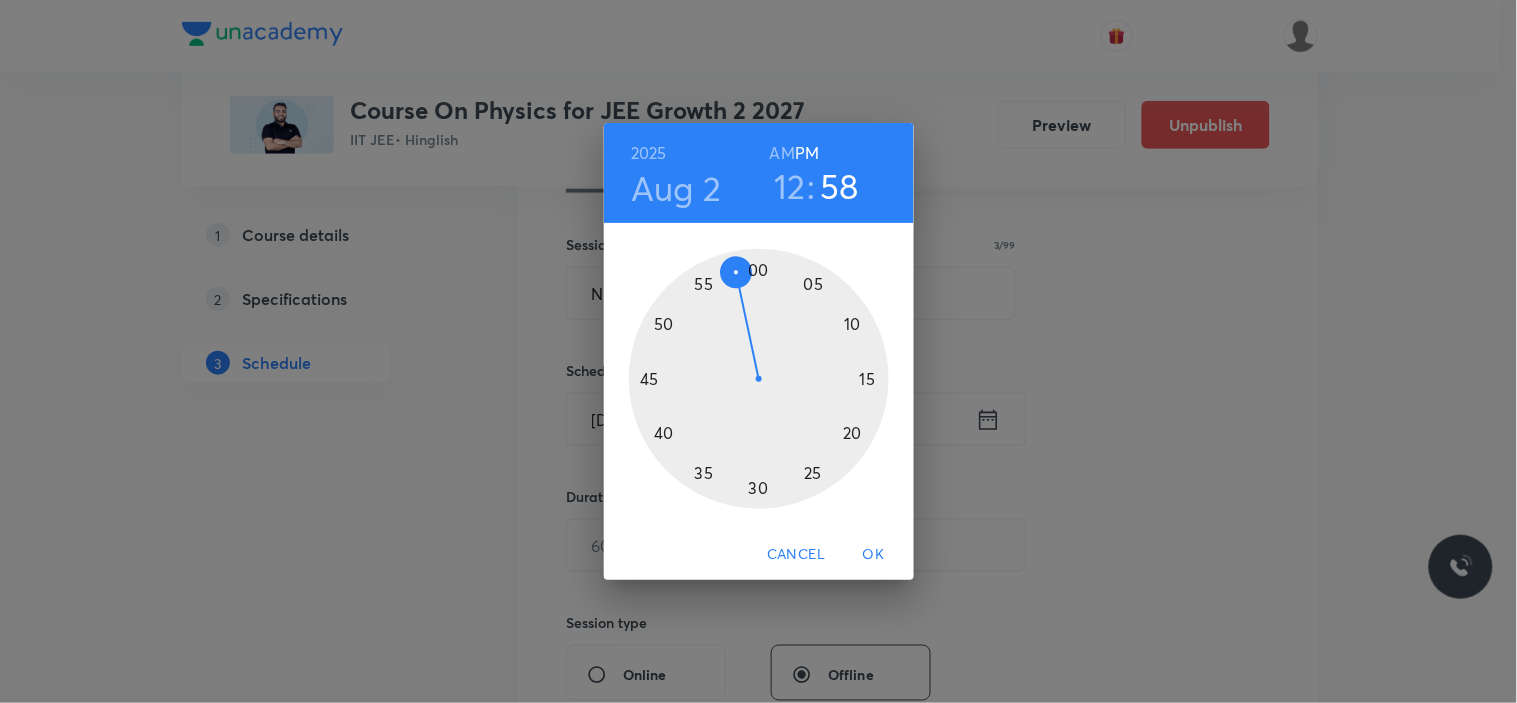 click on "58" at bounding box center [839, 186] 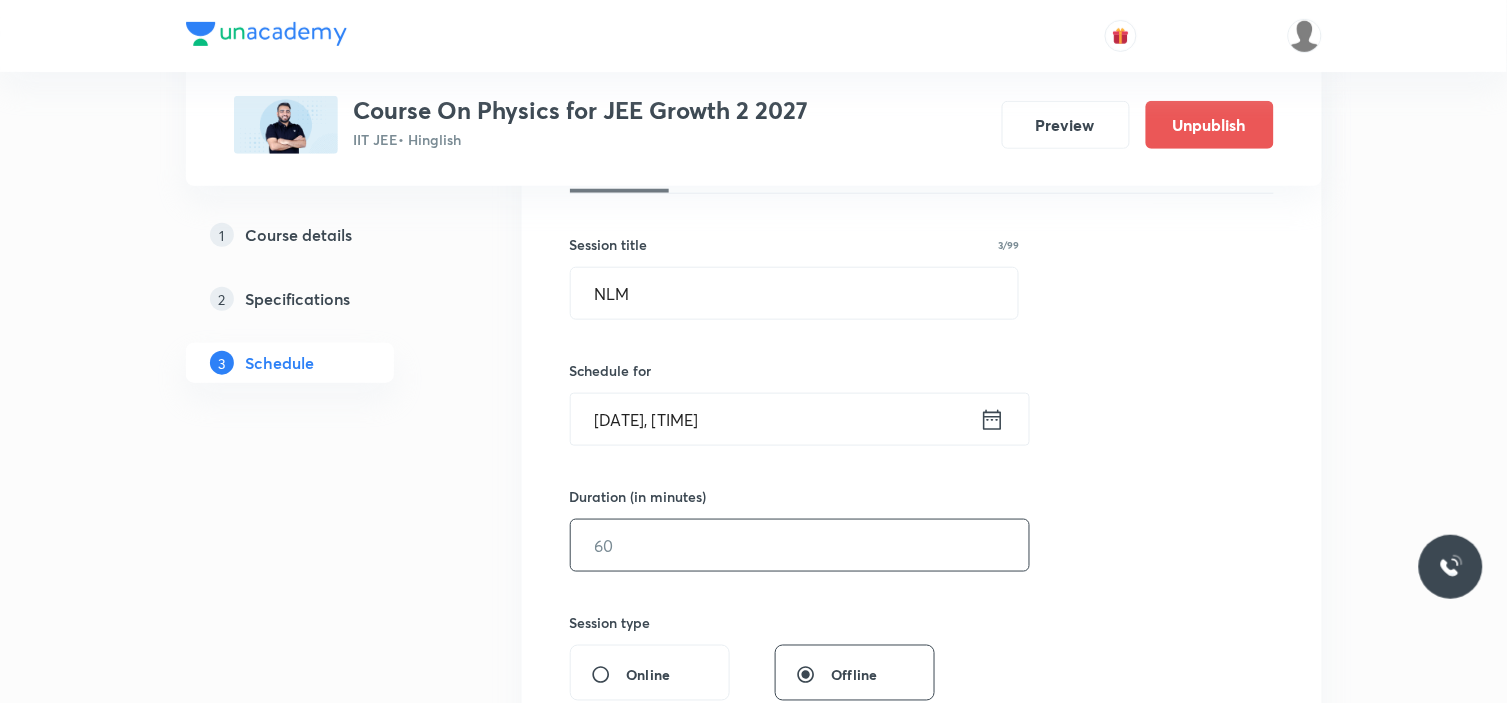 click at bounding box center [800, 545] 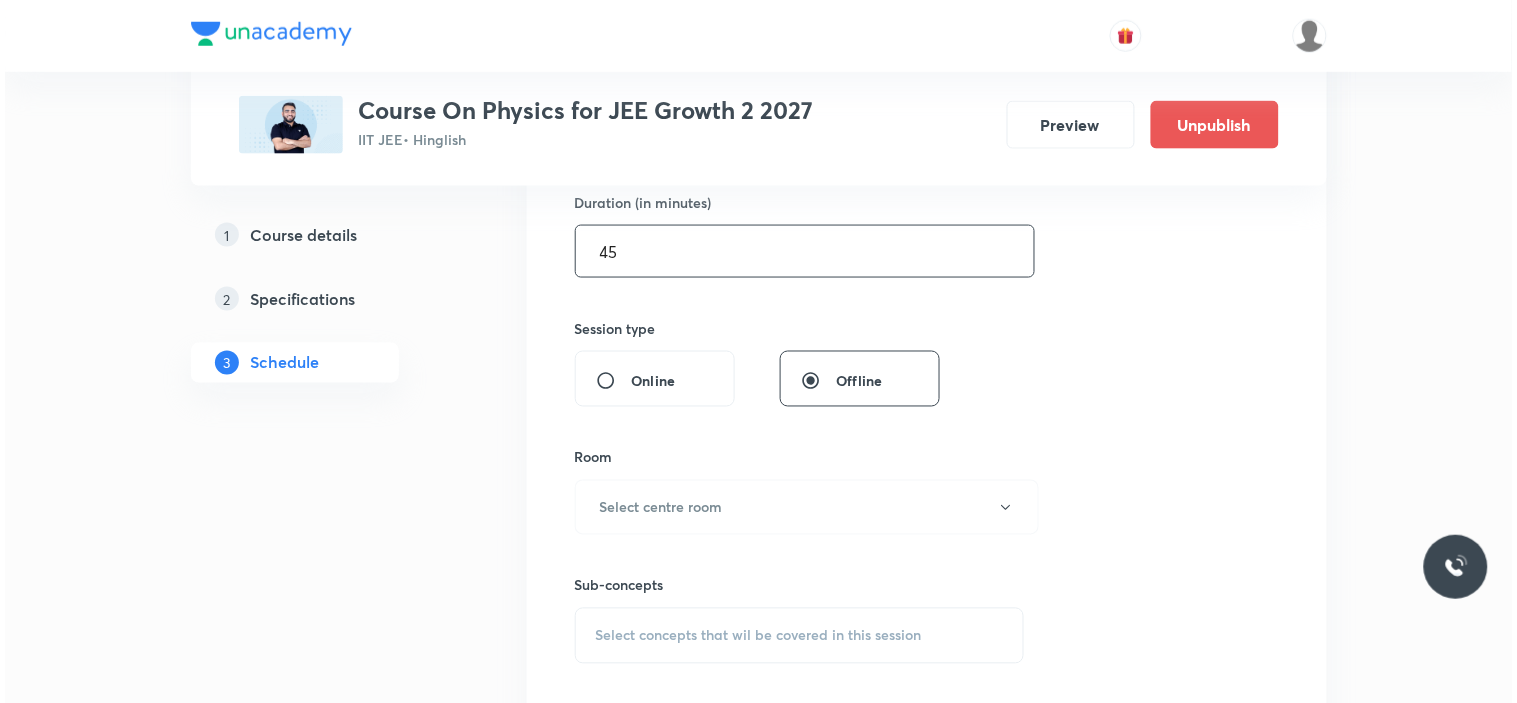scroll, scrollTop: 666, scrollLeft: 0, axis: vertical 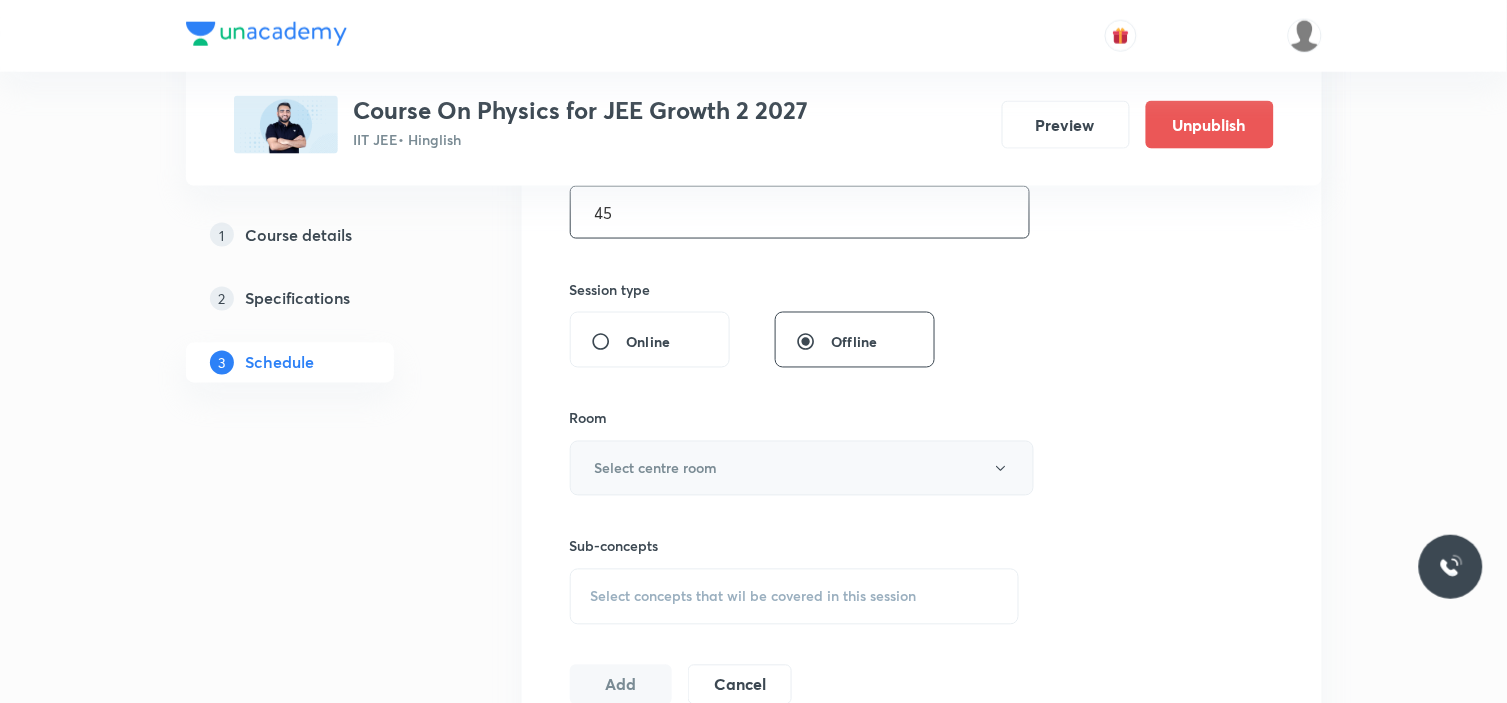 type on "45" 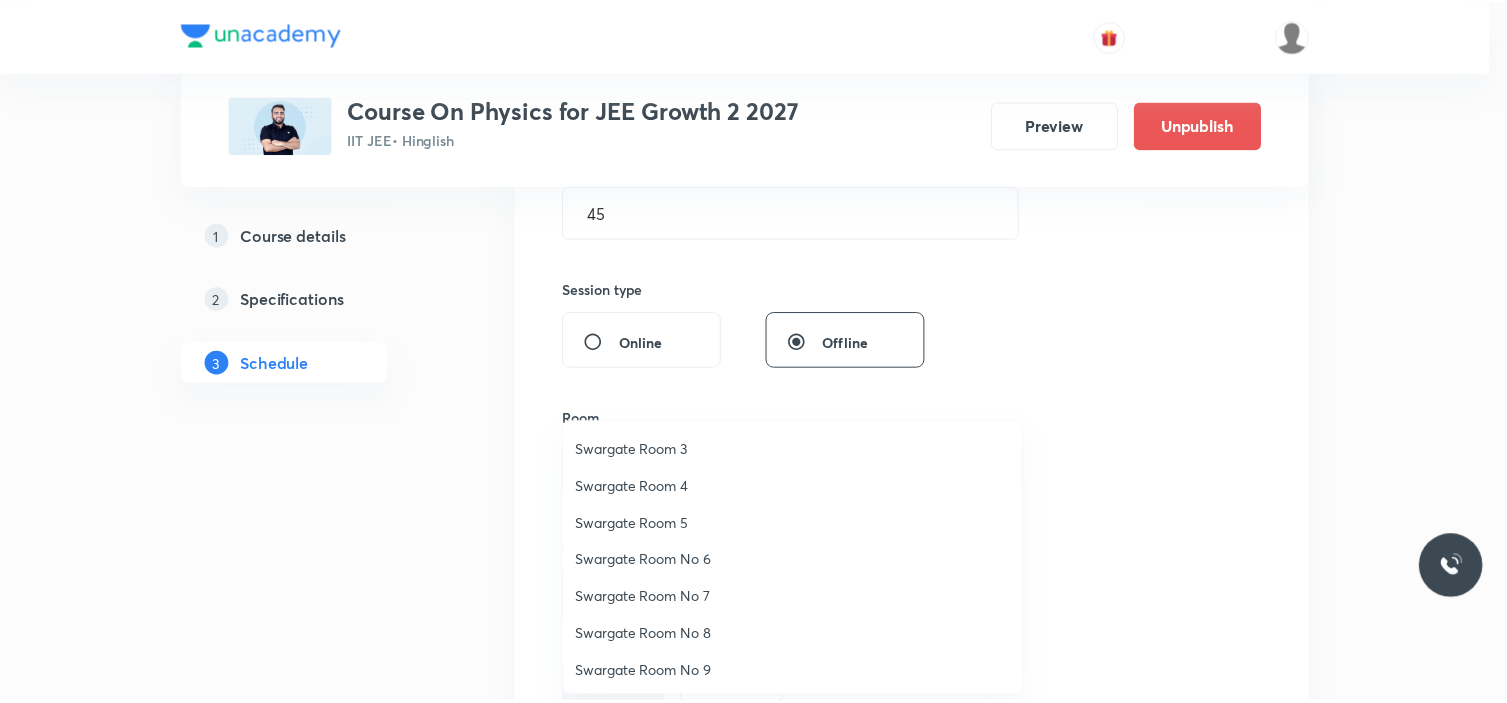 scroll, scrollTop: 148, scrollLeft: 0, axis: vertical 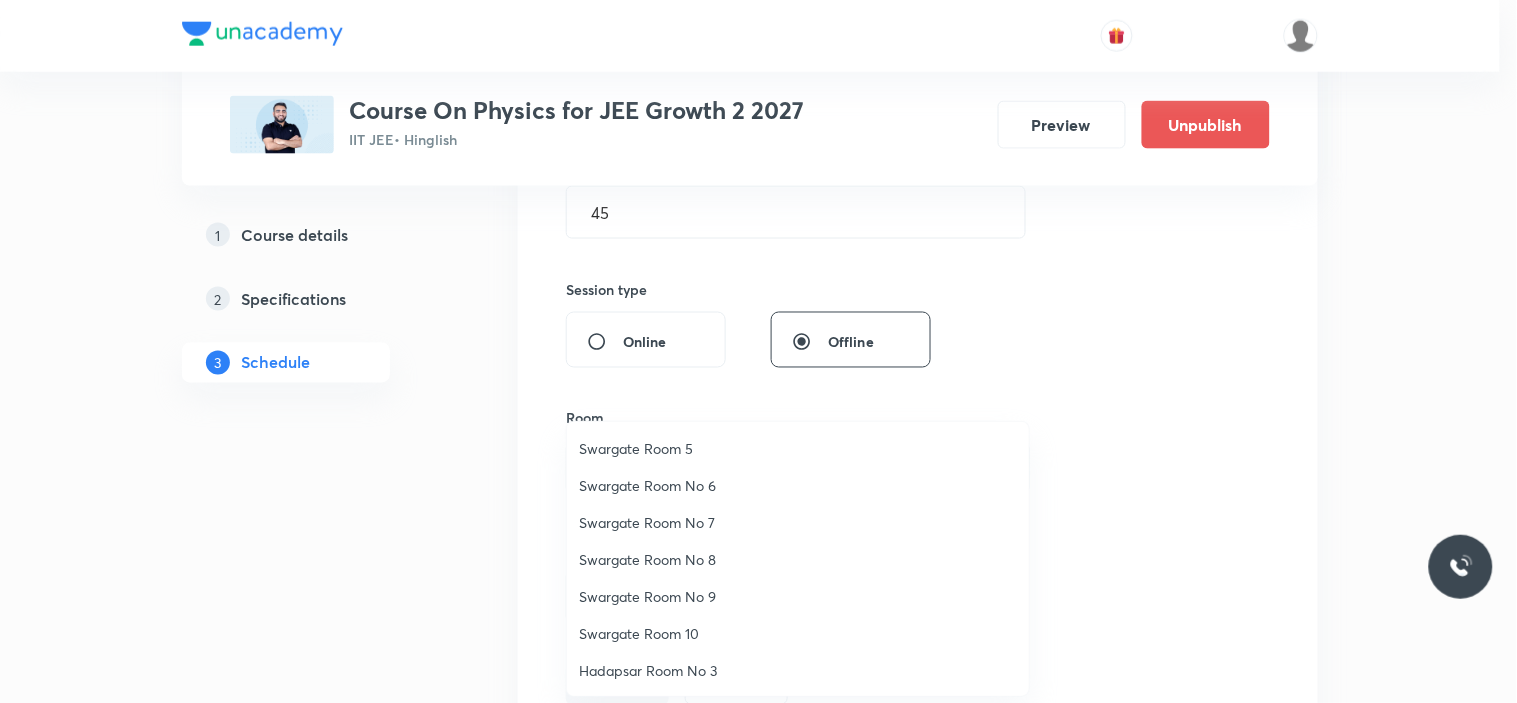 click on "Swargate Room No 6" at bounding box center [798, 485] 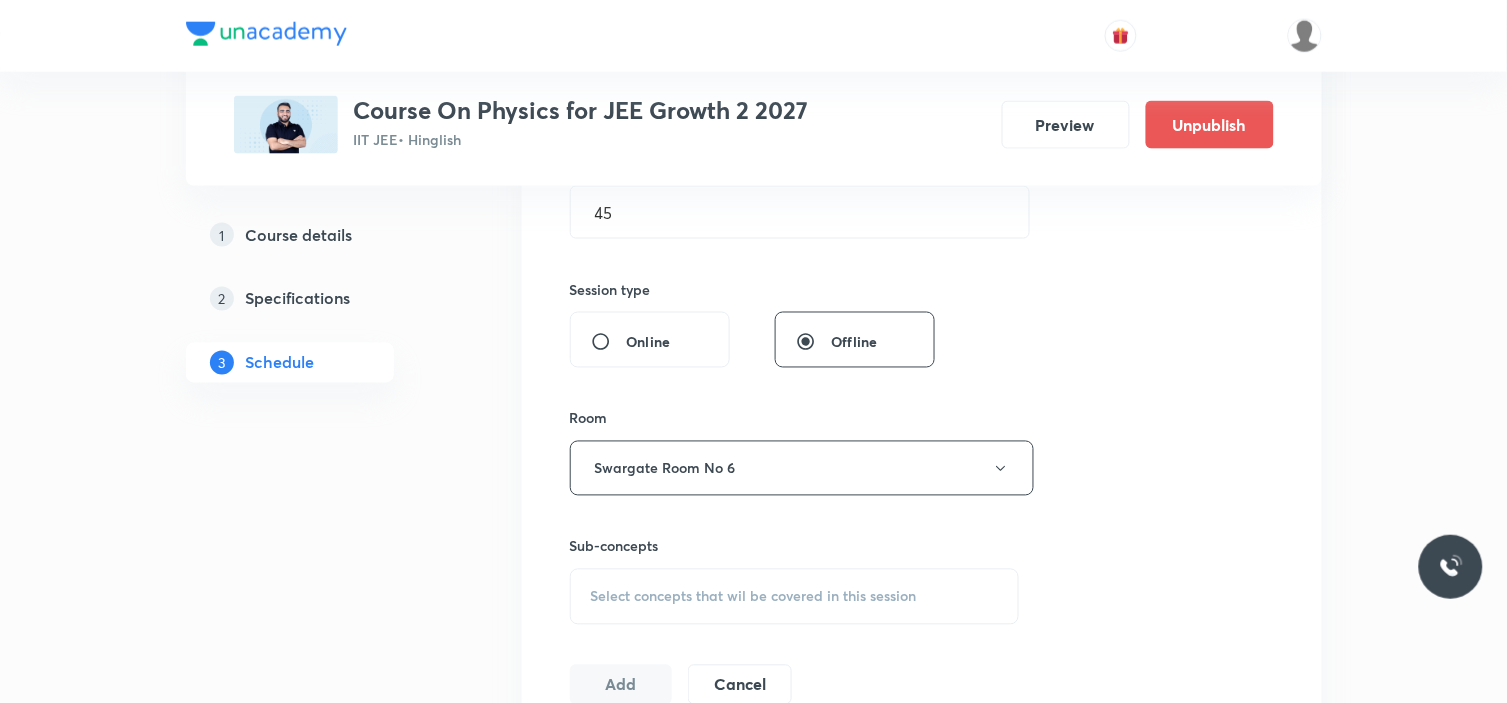 click on "Session  61 Live class Session title 3/99 NLM ​ Schedule for Aug 2, 2025, 12:00 PM ​ Duration (in minutes) 45 ​   Session type Online Offline Room Swargate Room No 6 Sub-concepts Select concepts that wil be covered in this session Add Cancel" at bounding box center [922, 235] 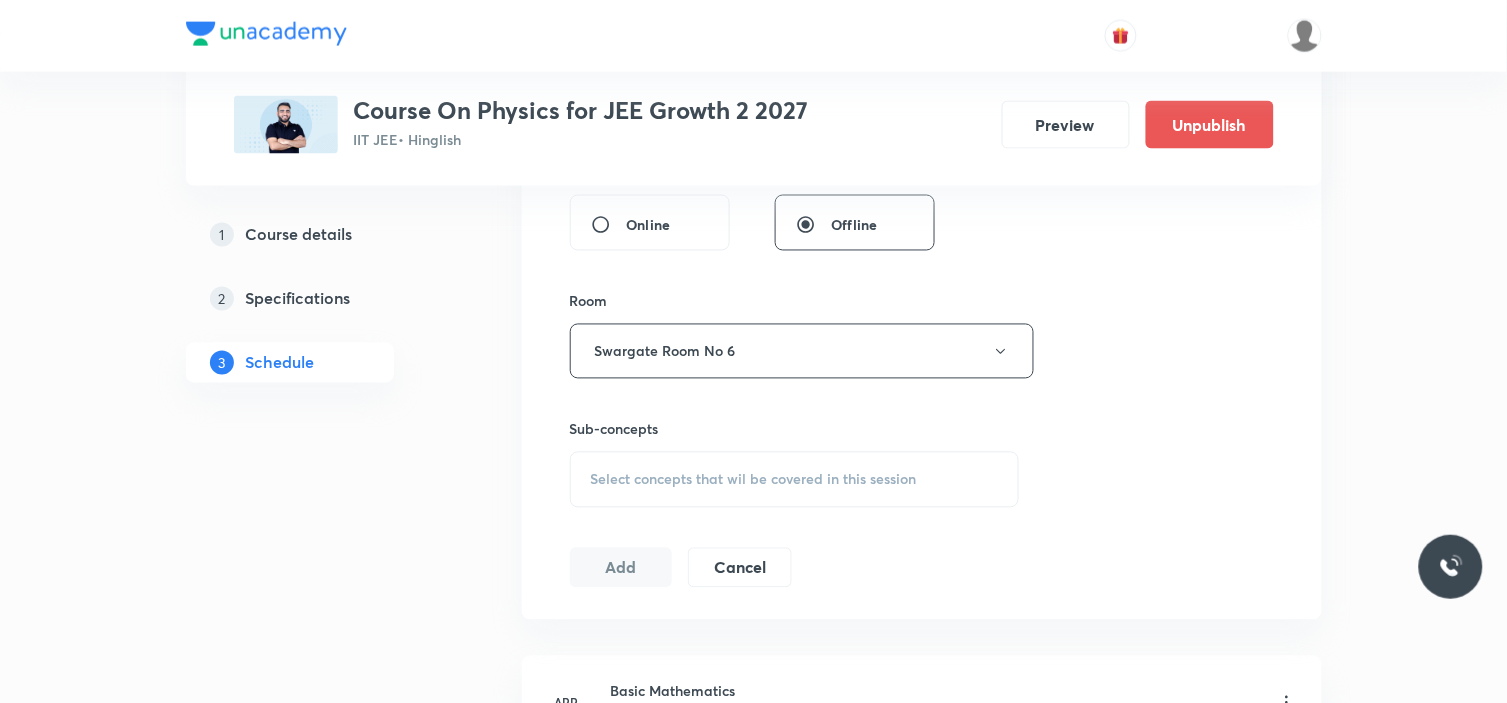scroll, scrollTop: 888, scrollLeft: 0, axis: vertical 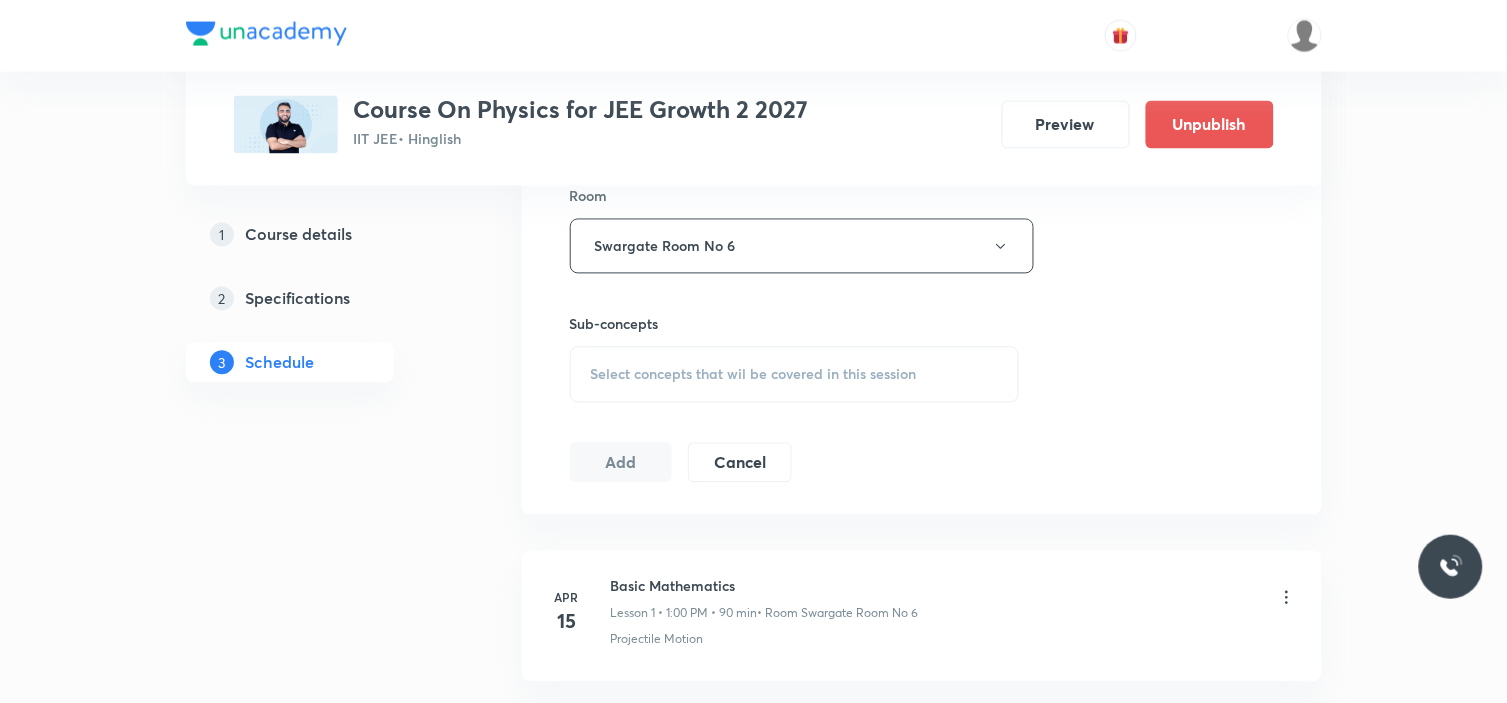 click on "Select concepts that wil be covered in this session" at bounding box center (754, 375) 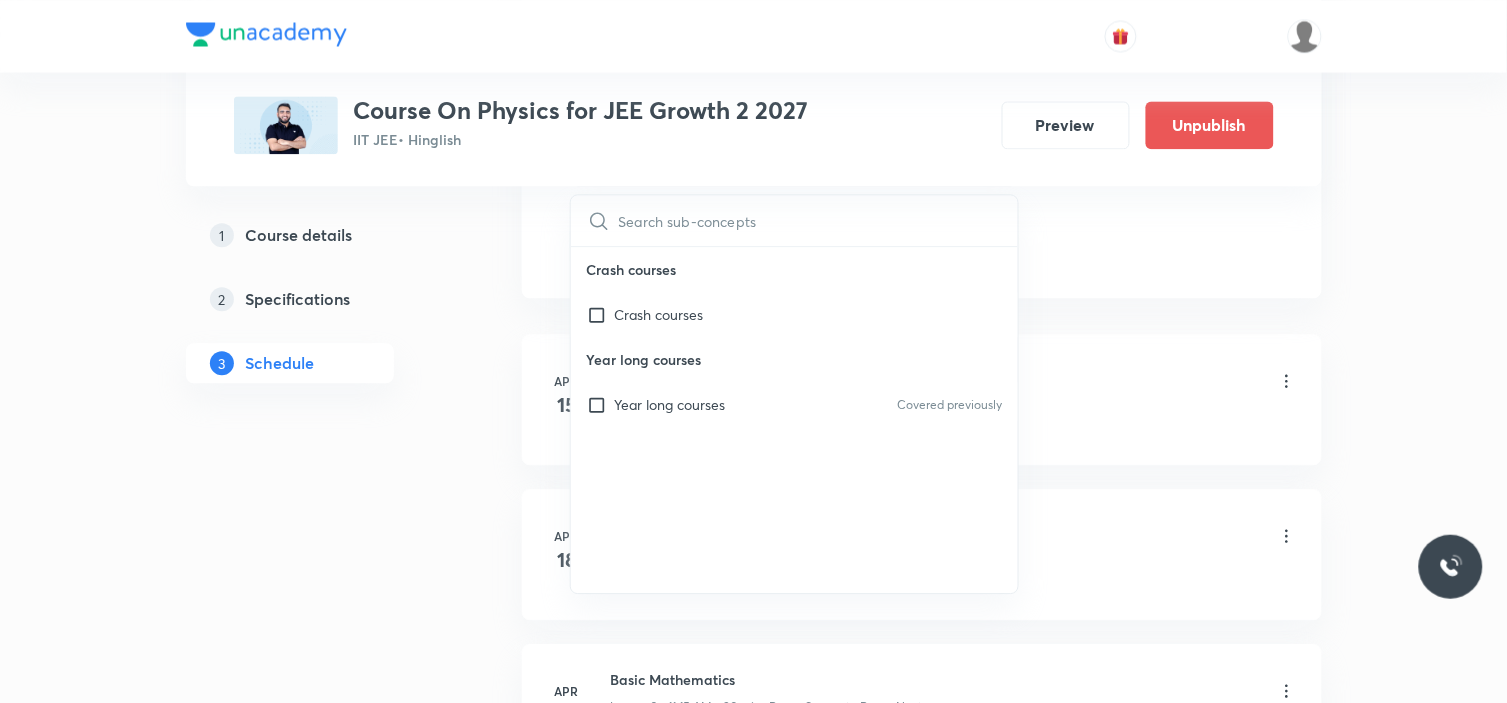 scroll, scrollTop: 1111, scrollLeft: 0, axis: vertical 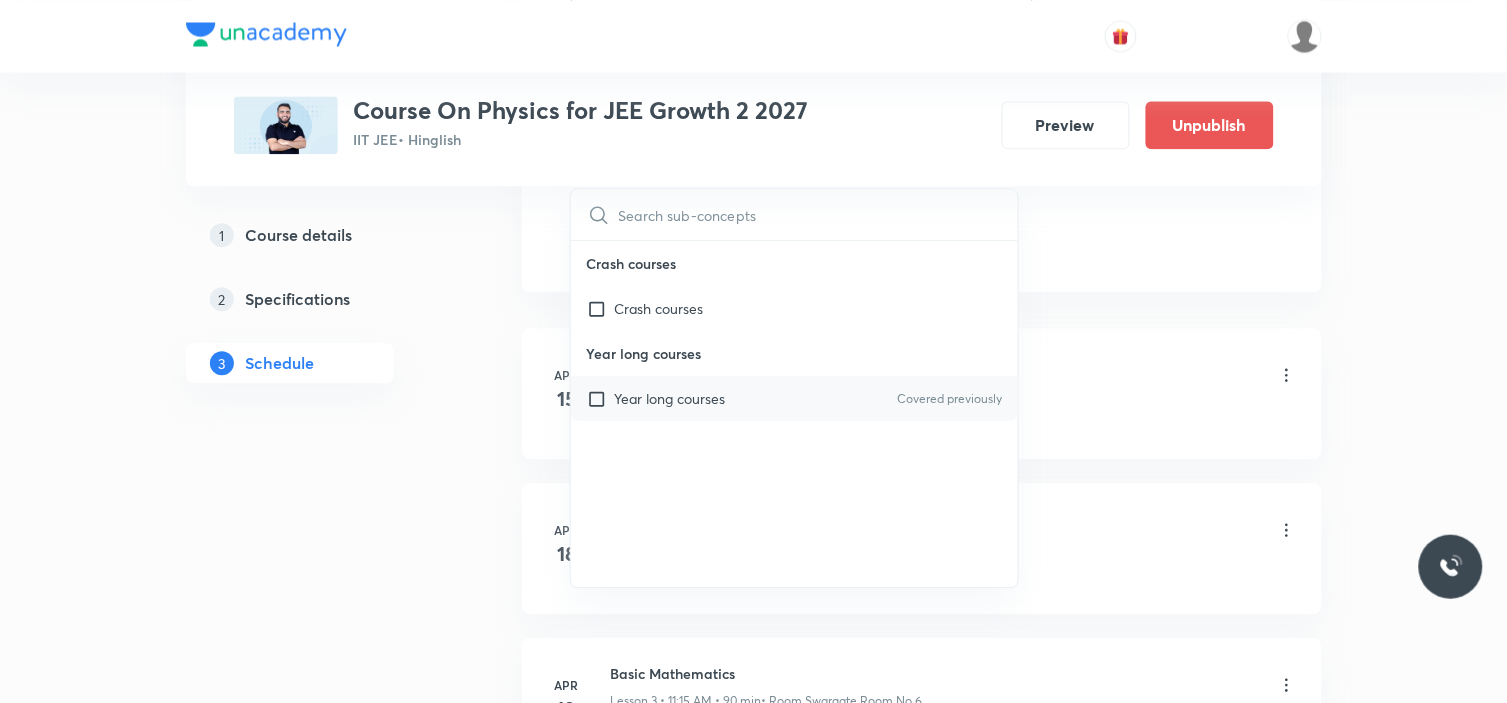 click on "Year long courses" at bounding box center [670, 398] 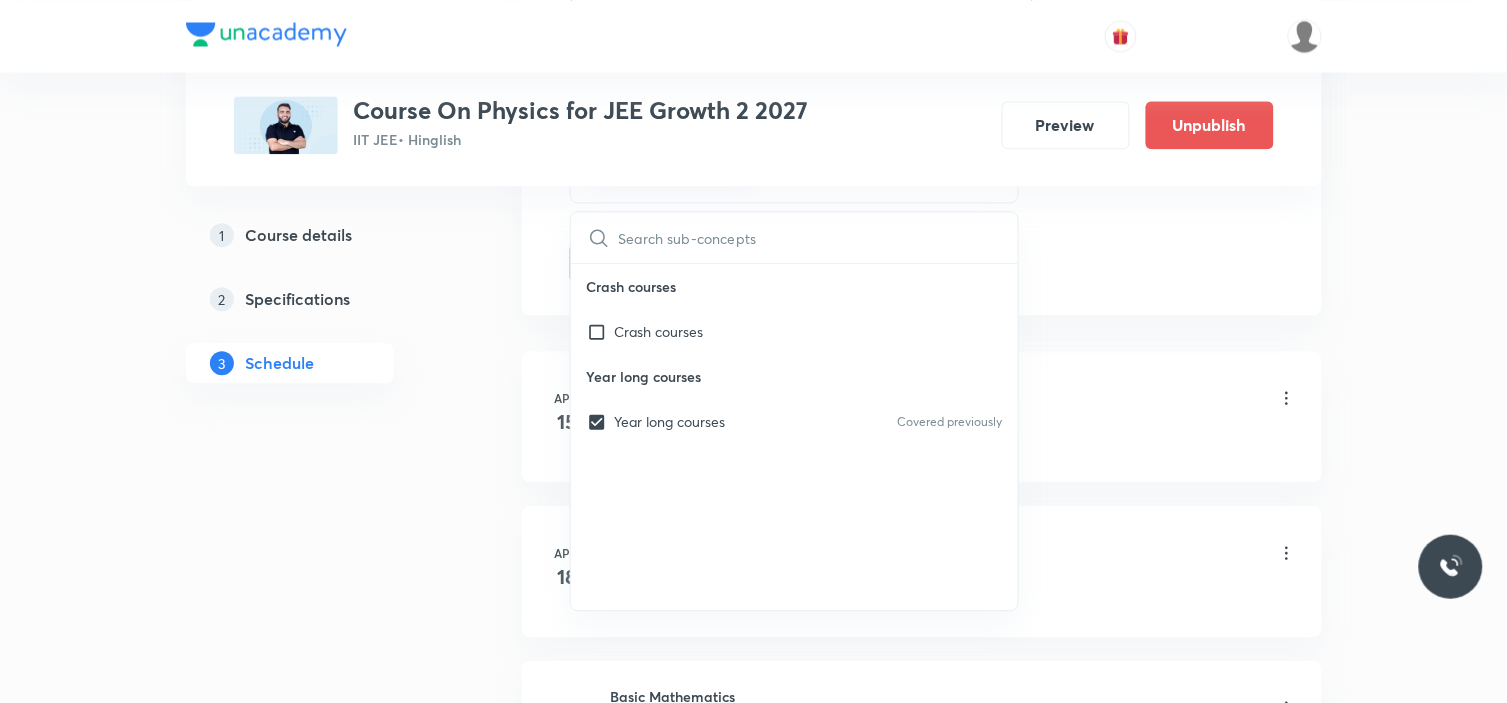click on "Plus Courses Course On Physics for JEE Growth 2 2027 IIT JEE  • Hinglish Preview Unpublish 1 Course details 2 Specifications 3 Schedule Schedule 60  classes Session  61 Live class Session title 3/99 NLM ​ Schedule for Aug 2, 2025, 12:00 PM ​ Duration (in minutes) 45 ​   Session type Online Offline Room Swargate Room No 6 Sub-concepts Year long courses CLEAR ​ Crash courses Crash courses Year long courses Year long courses Covered previously Add Cancel Apr 15 Basic Mathematics Lesson 1 • 1:00 PM • 90 min  • Room Swargate Room No 6 Projectile Motion Apr 18 Basic mathematics Lesson 2 • 1:00 PM • 90 min  • Room Swargate Room No 6 Motion in a Straight Line Apr 19 Basic Mathematics Lesson 3 • 11:15 AM • 90 min  • Room Swargate Room No 6 Projectile Motion Apr 22 Basic mathematics Lesson 4 • 1:00 PM • 90 min  • Room Swargate Room No 6 Frame of Reference   Apr 24 Basic mathematics Lesson 5 • 11:15 AM • 90 min  • Room Swargate Room No 6 Horizontal Projectile Apr 25 Apr 26 29" at bounding box center [754, 4390] 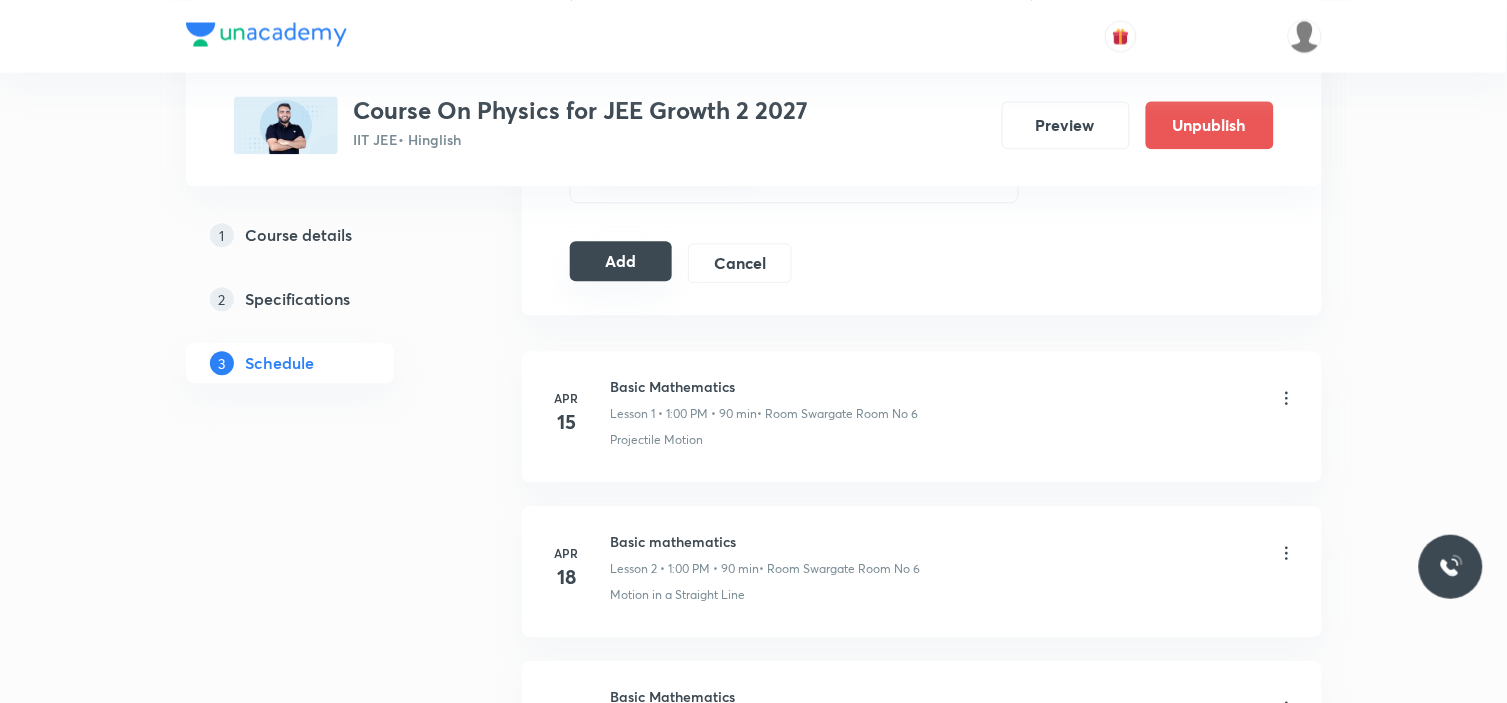 click on "Add" at bounding box center (621, 261) 